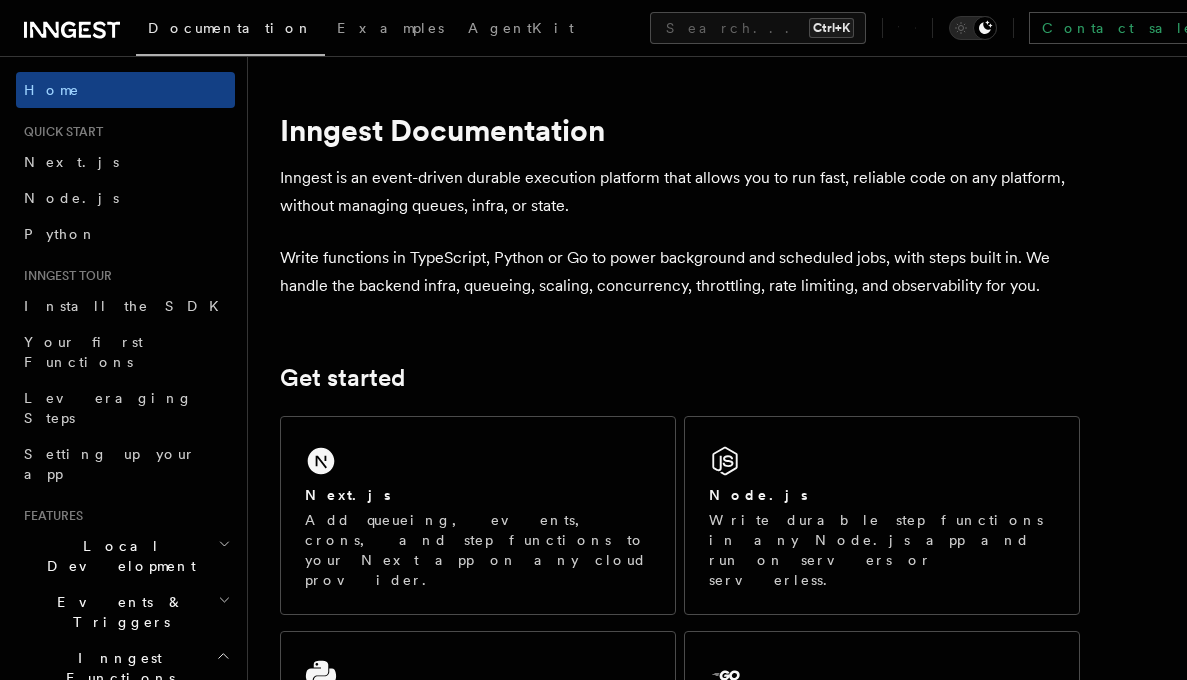 scroll, scrollTop: 0, scrollLeft: 0, axis: both 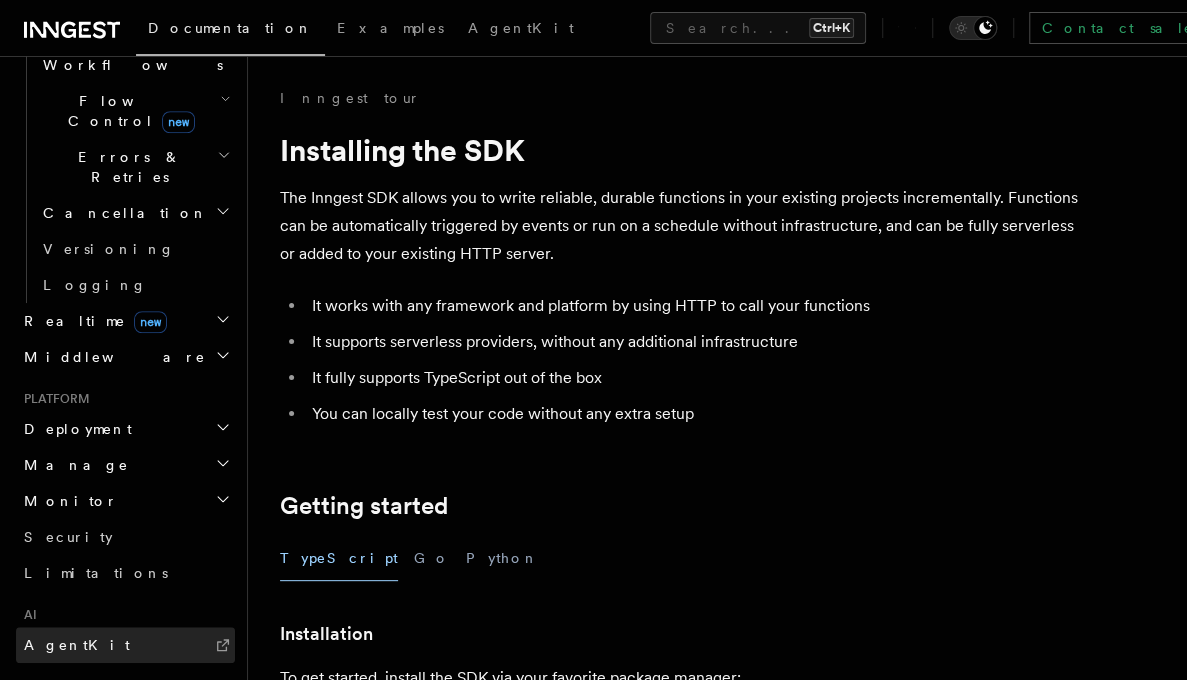 click on "AgentKit" at bounding box center (77, 645) 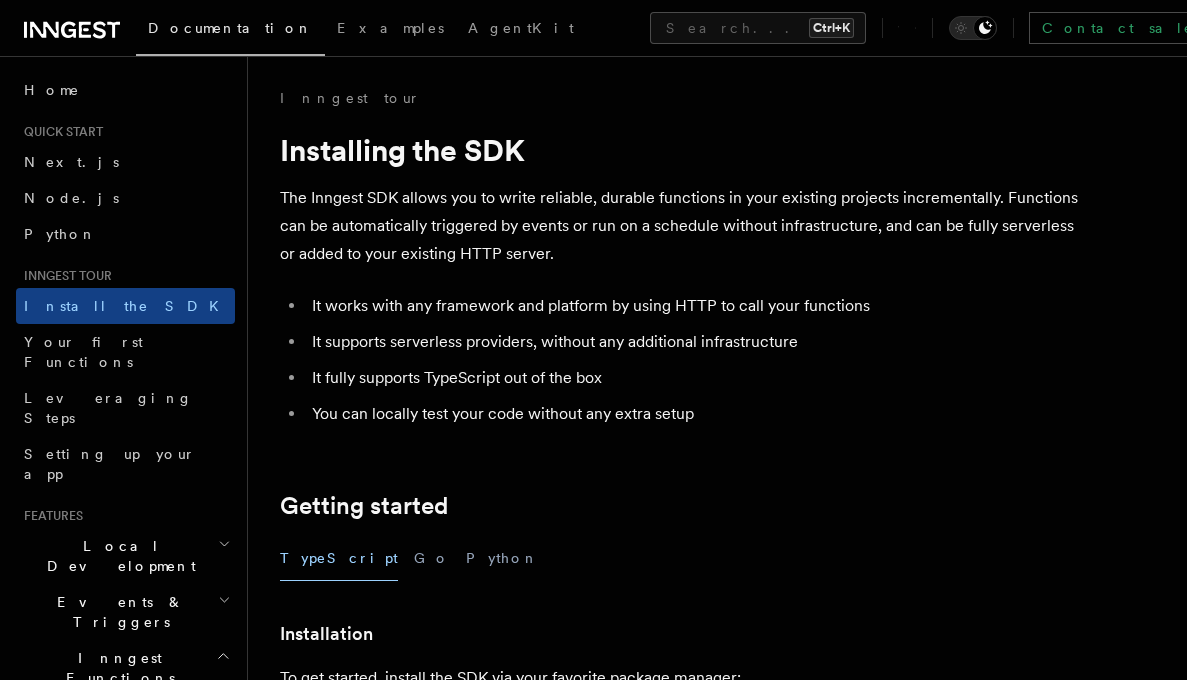 scroll, scrollTop: 0, scrollLeft: 0, axis: both 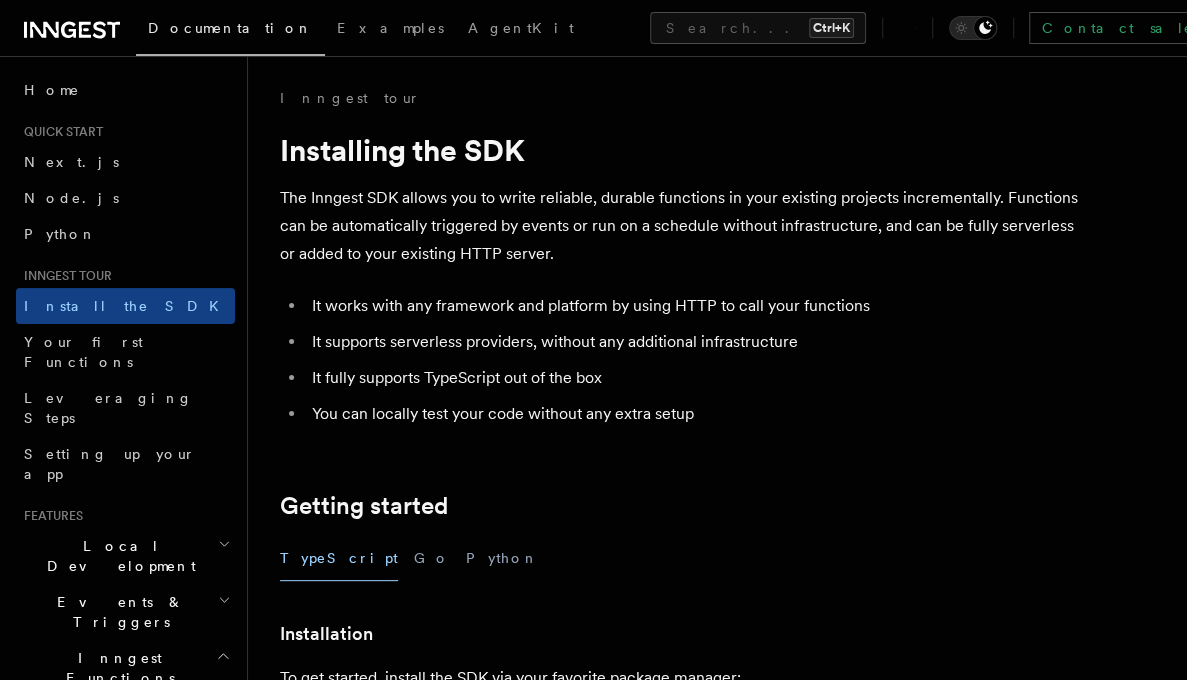 click on "You can locally test your code without any extra setup" at bounding box center (693, 414) 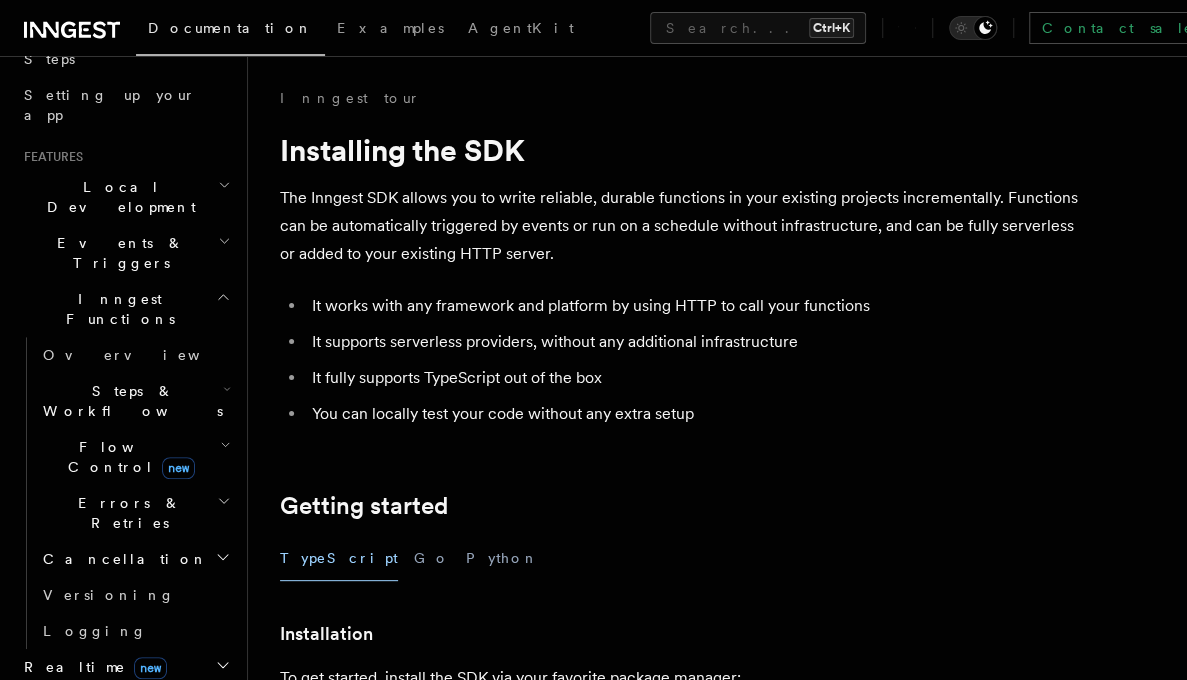 scroll, scrollTop: 0, scrollLeft: 0, axis: both 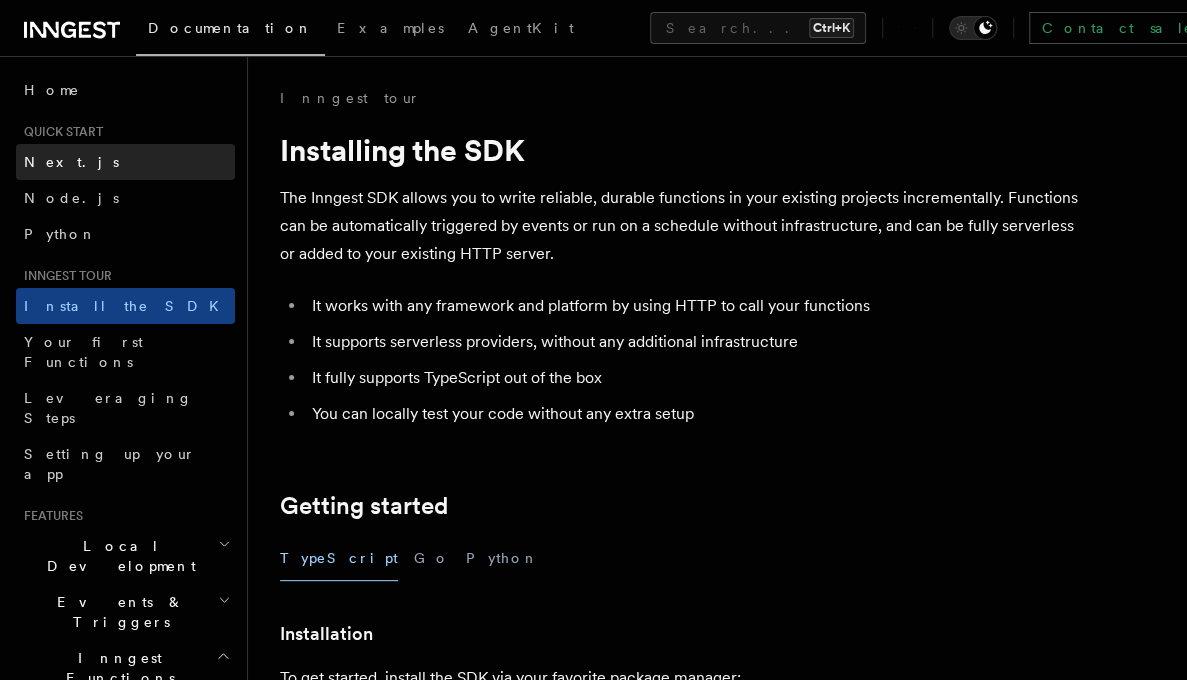 click on "Next.js" at bounding box center (125, 162) 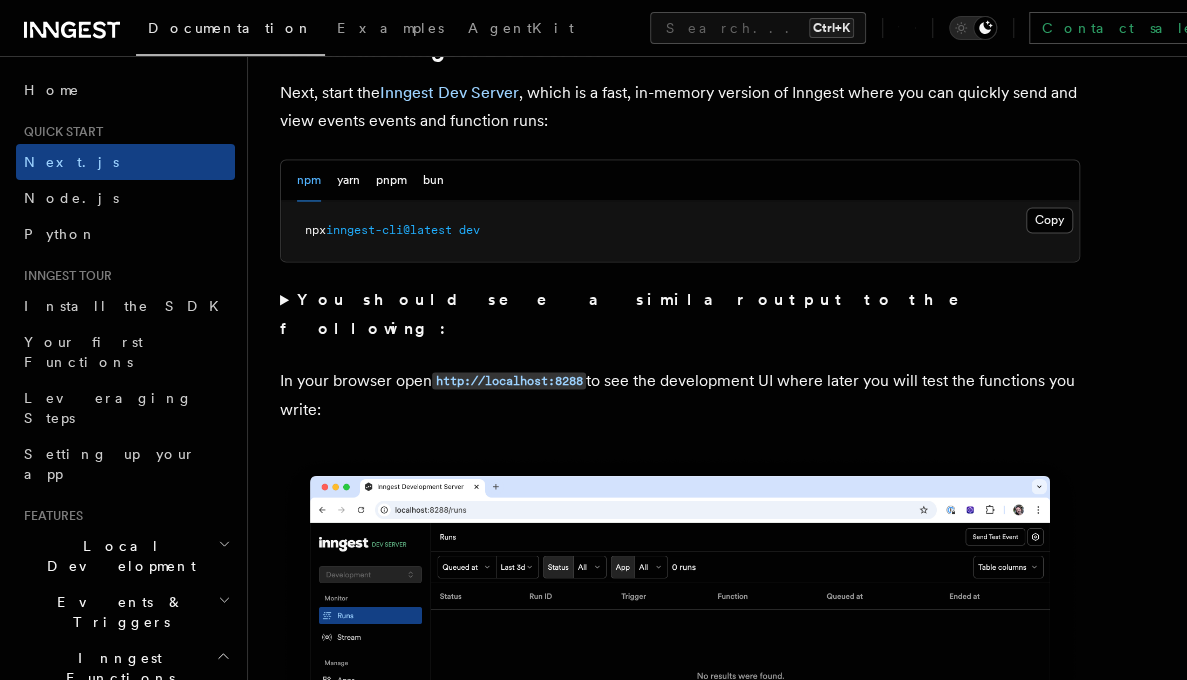 scroll, scrollTop: 1448, scrollLeft: 0, axis: vertical 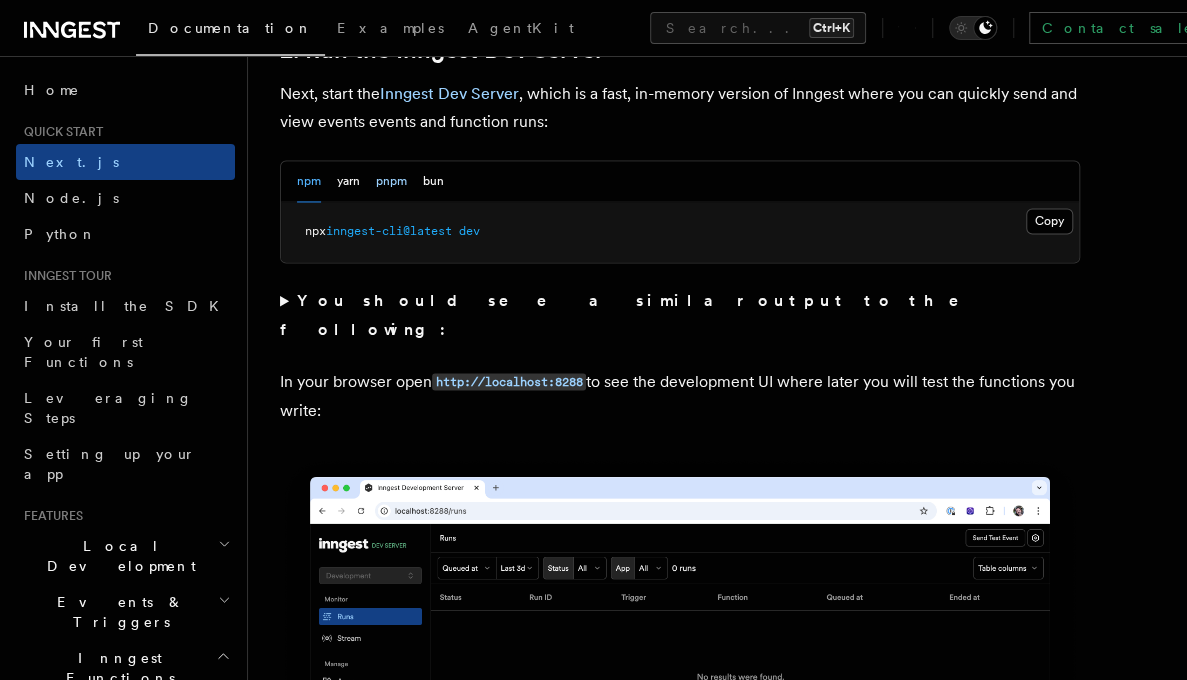 click on "pnpm" at bounding box center (391, 181) 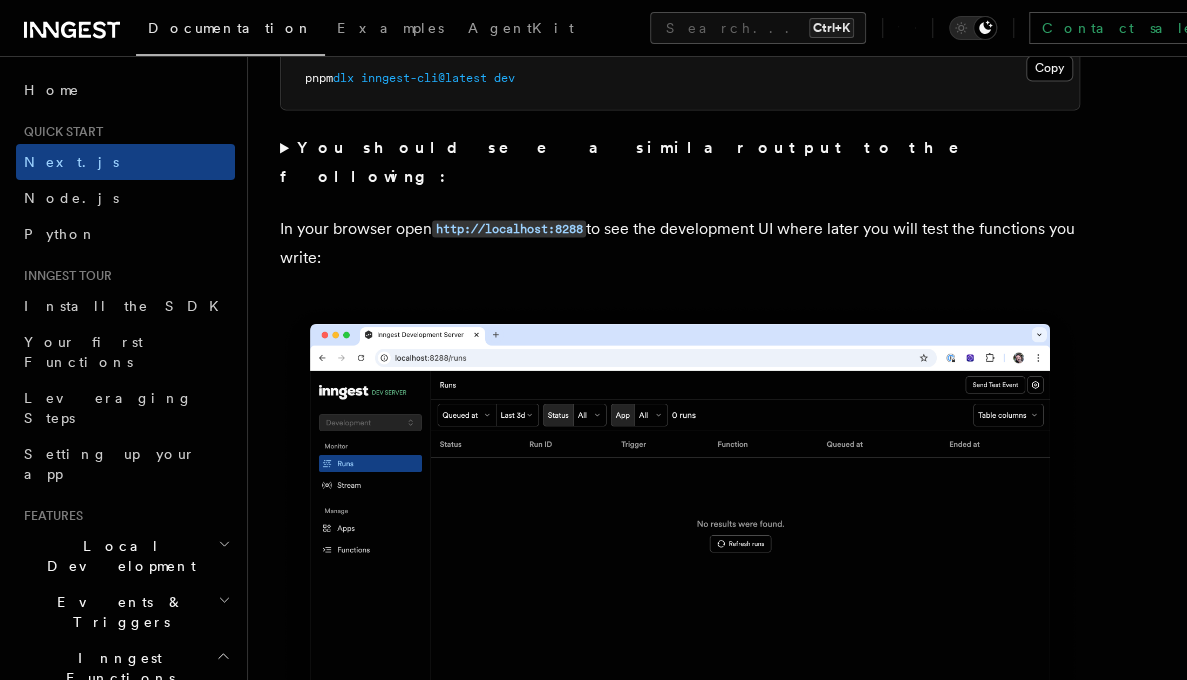 scroll, scrollTop: 1602, scrollLeft: 0, axis: vertical 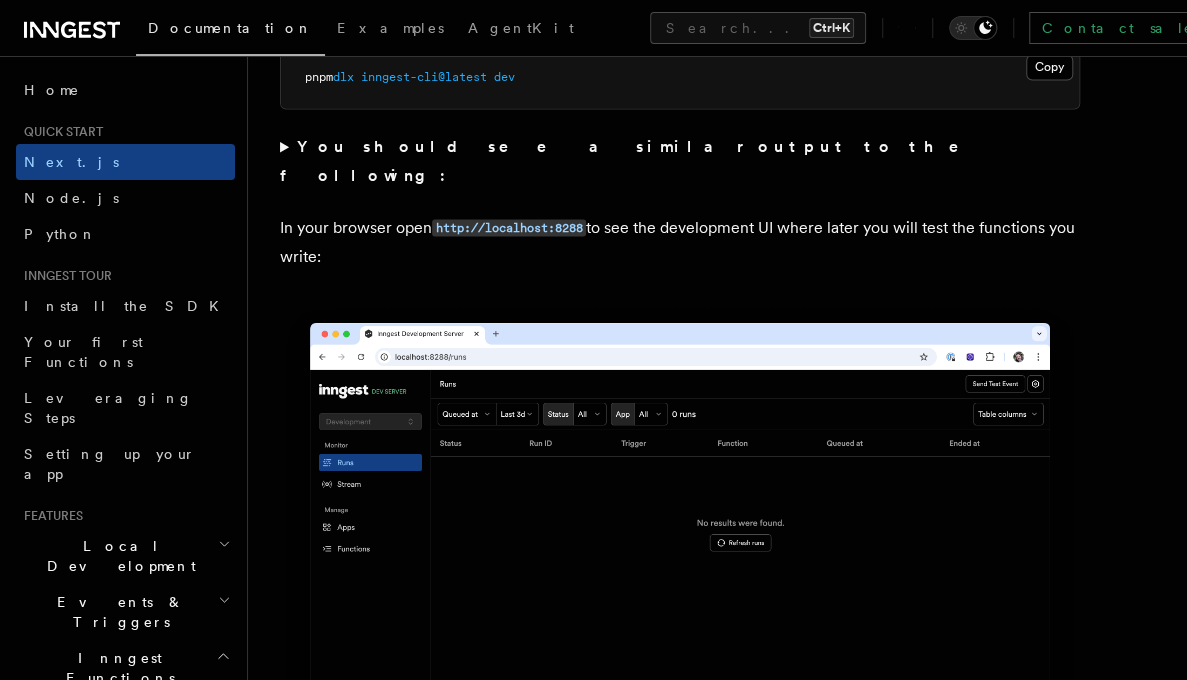 click on "You should see a similar output to the following:" at bounding box center (680, 161) 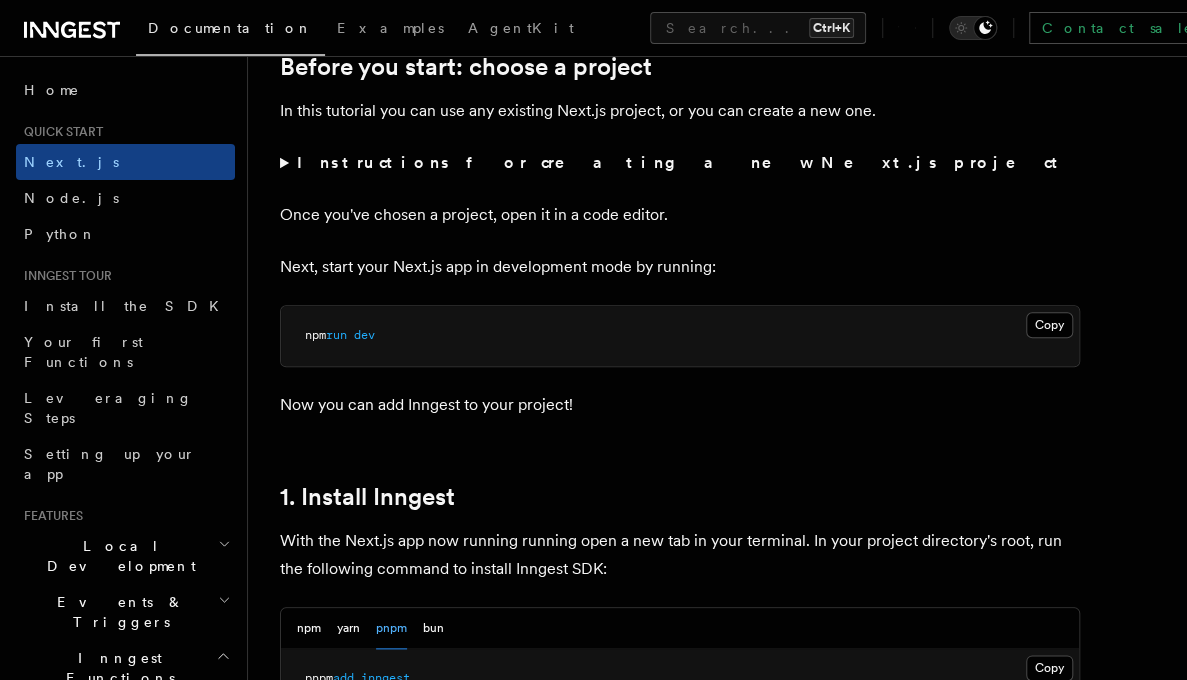 scroll, scrollTop: 693, scrollLeft: 0, axis: vertical 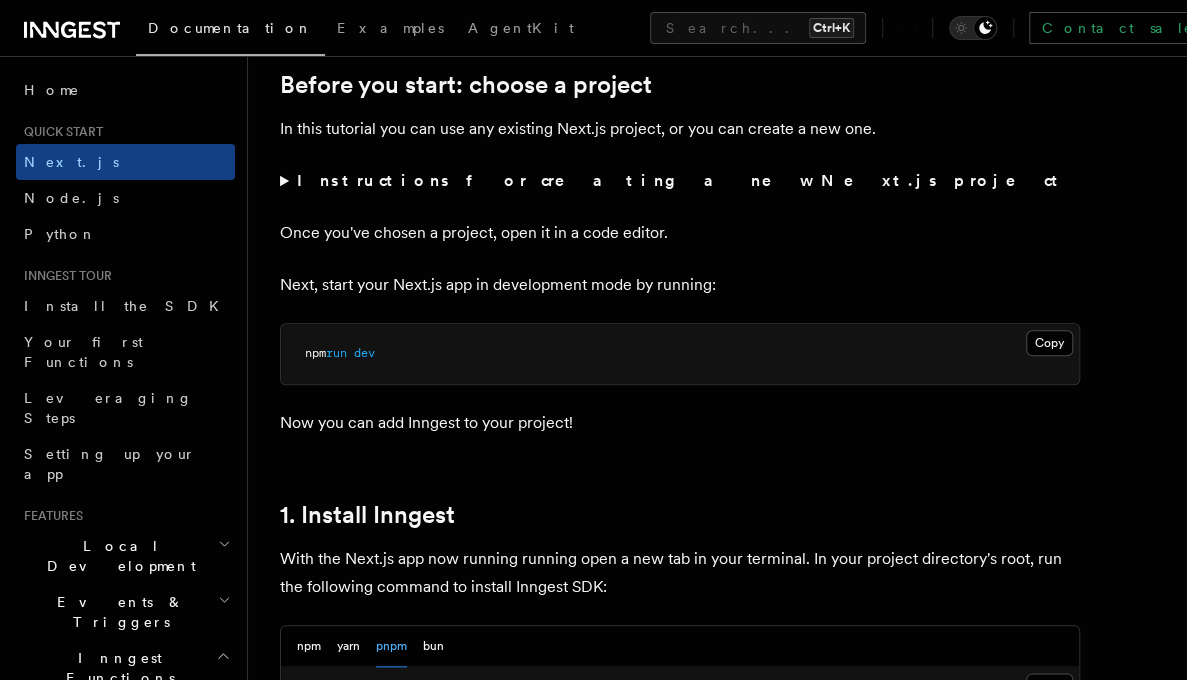 click on "Instructions for creating a new Next.js project" at bounding box center [680, 181] 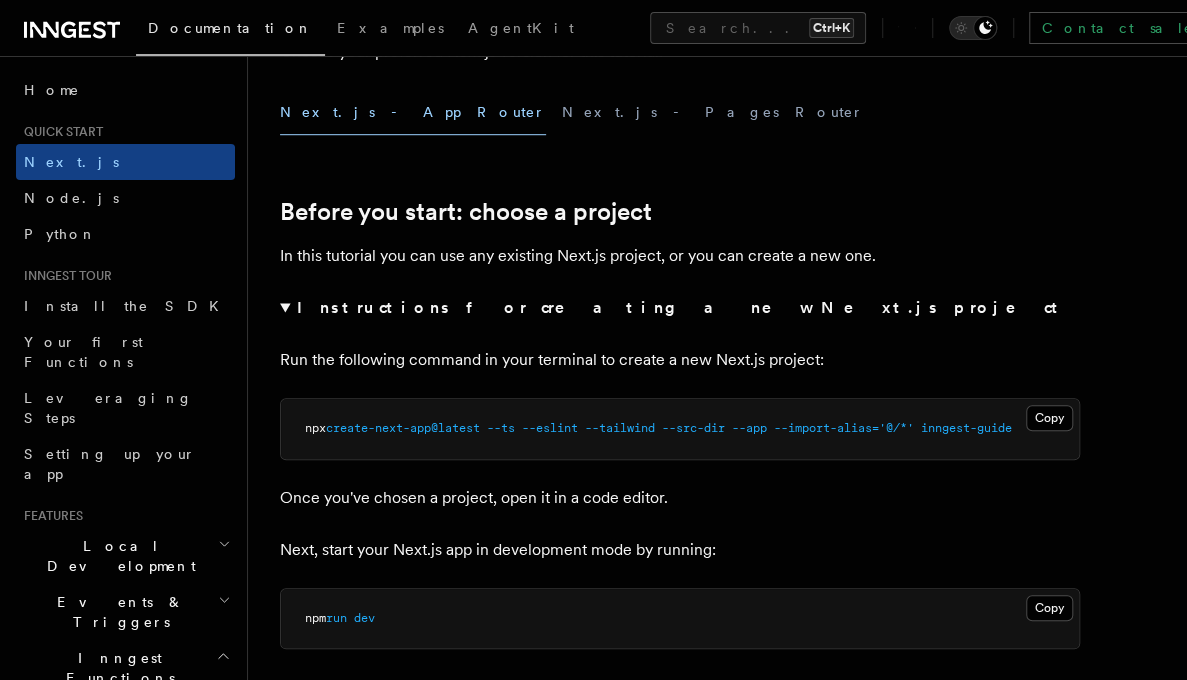 scroll, scrollTop: 567, scrollLeft: 0, axis: vertical 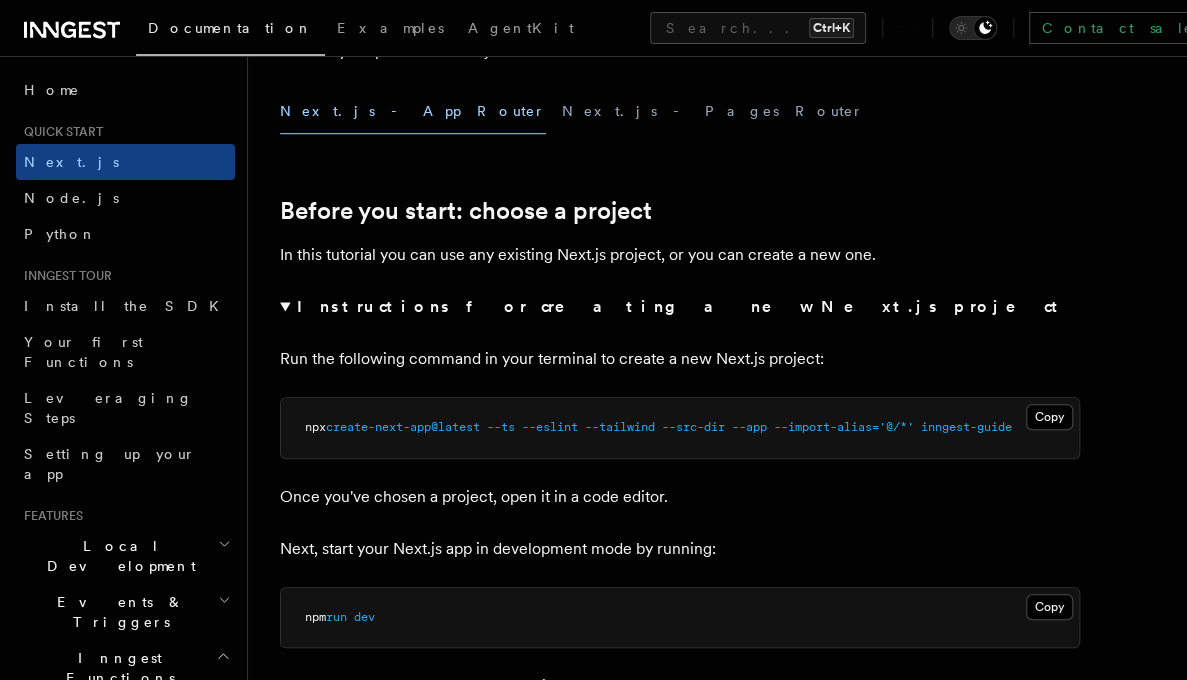 click on "Instructions for creating a new Next.js project" at bounding box center [680, 307] 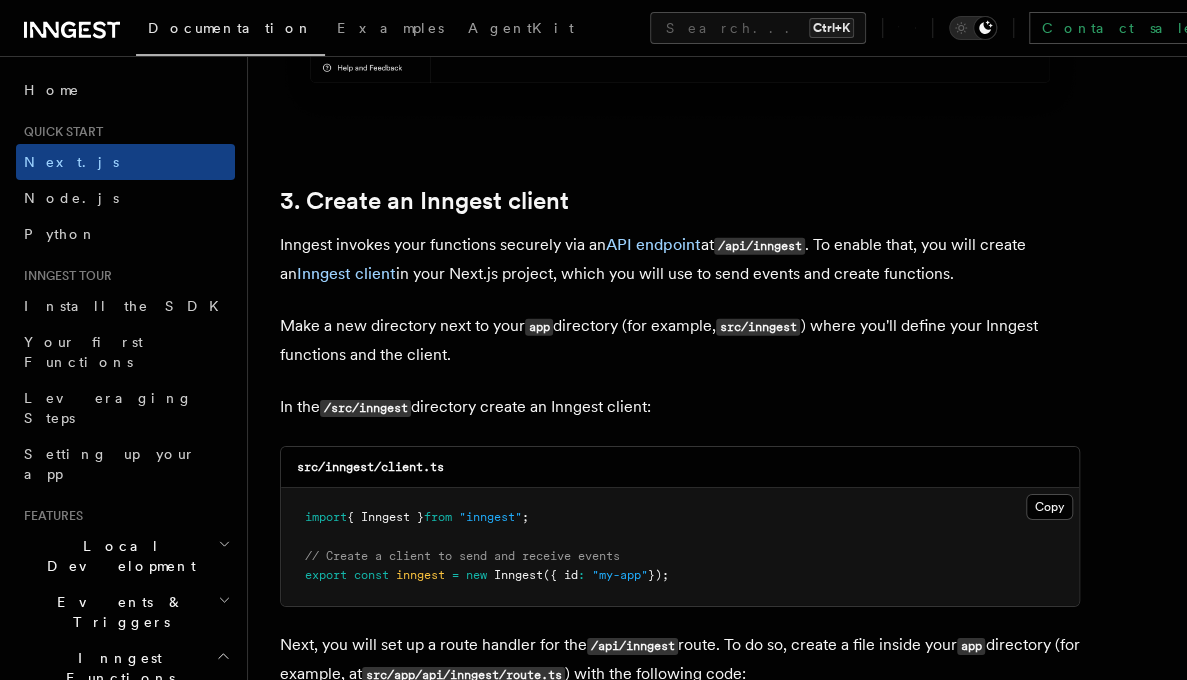 scroll, scrollTop: 2764, scrollLeft: 0, axis: vertical 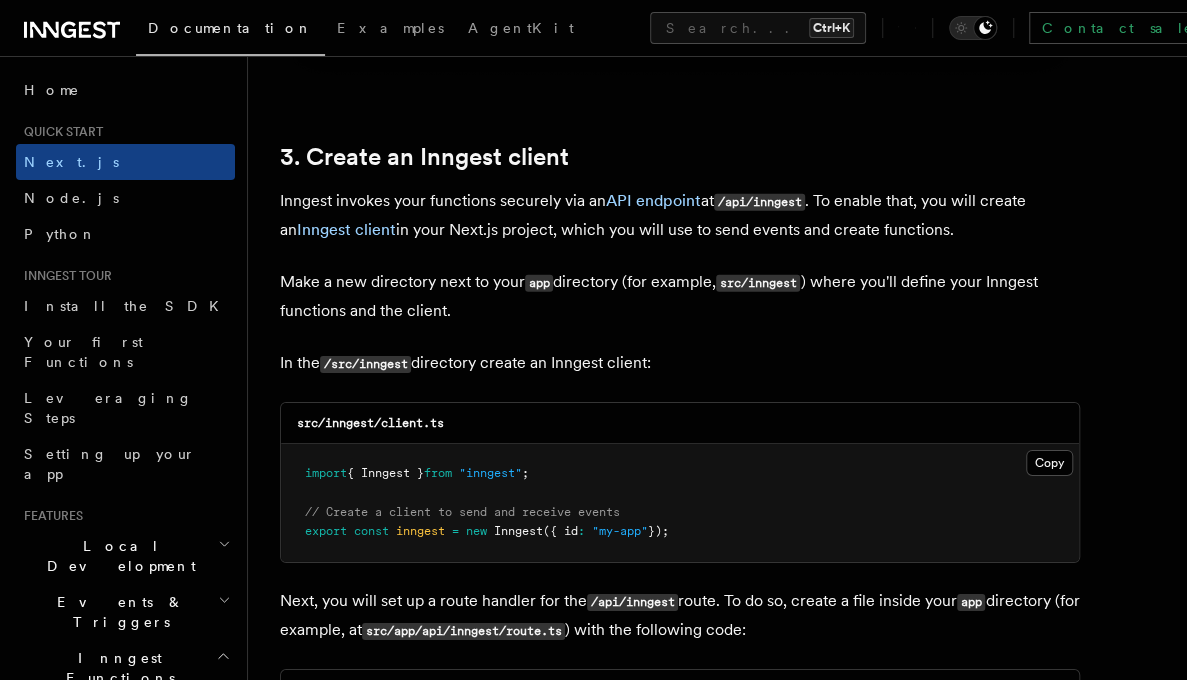 click on "src/inngest/client.ts" at bounding box center [680, 423] 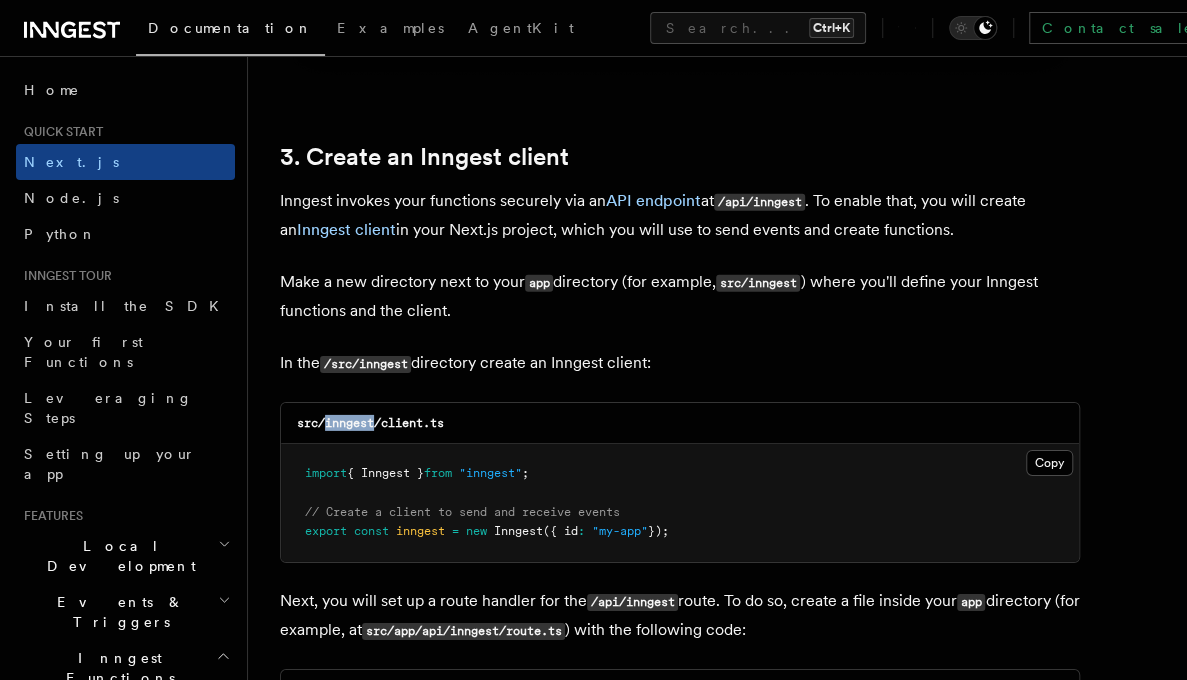 click on "src/inngest/client.ts" at bounding box center (370, 423) 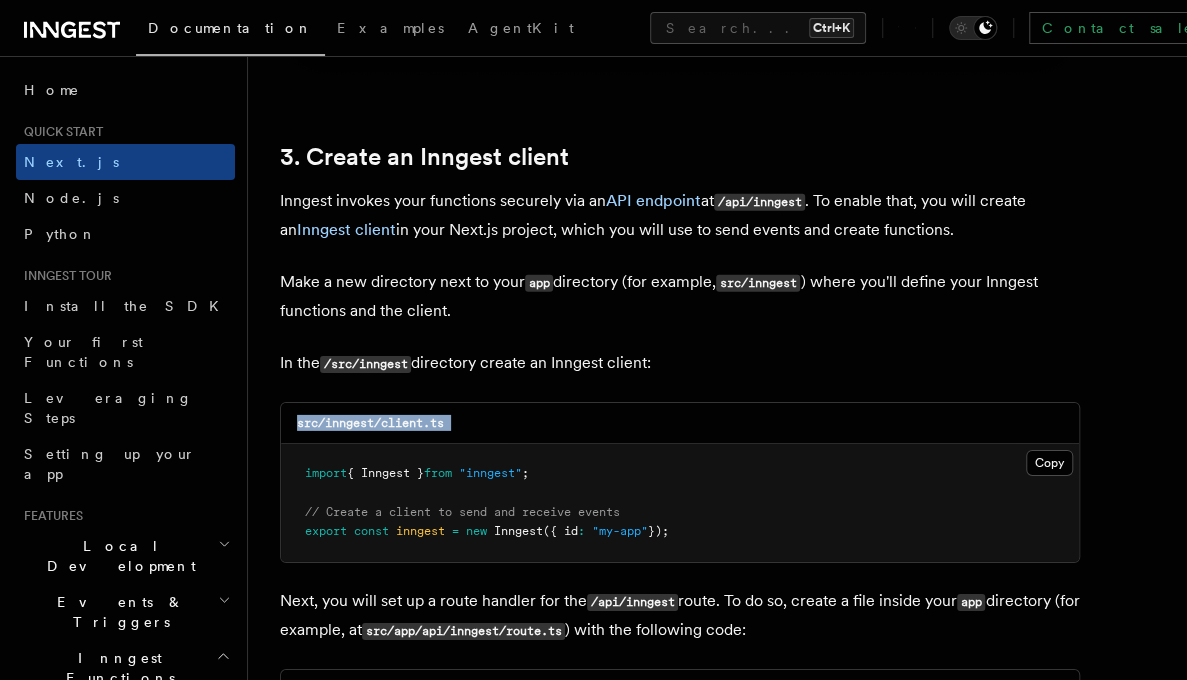 click on "src/inngest/client.ts" at bounding box center [370, 423] 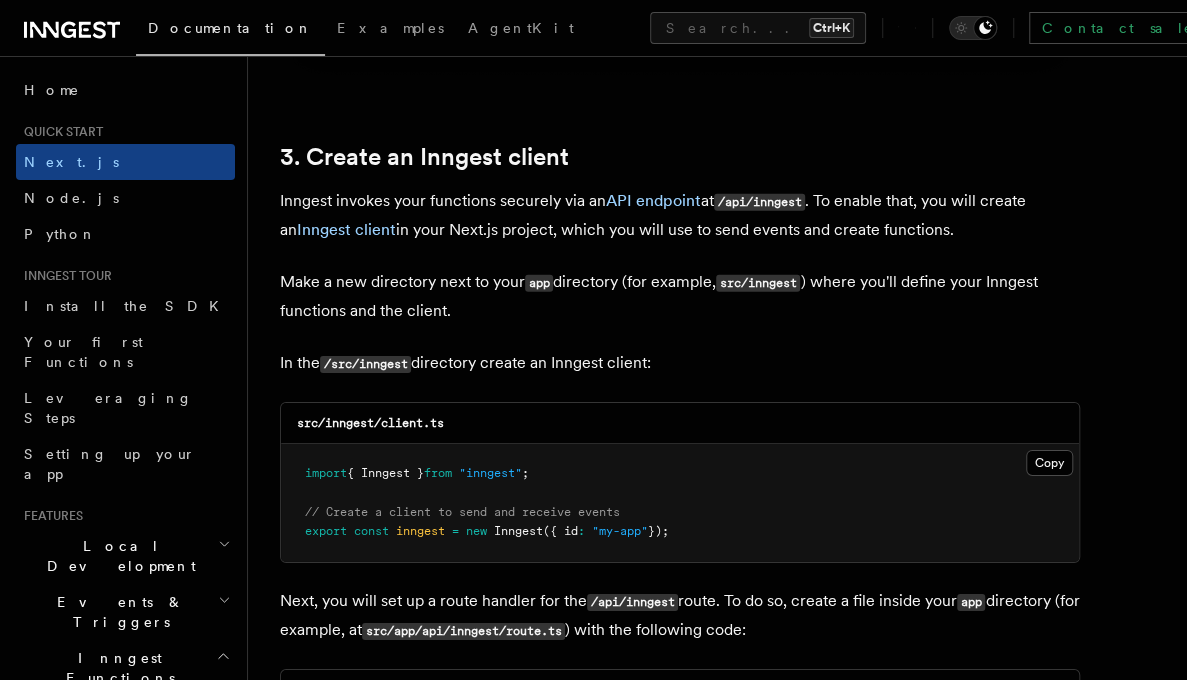 click on "src/inngest/client.ts" at bounding box center (370, 423) 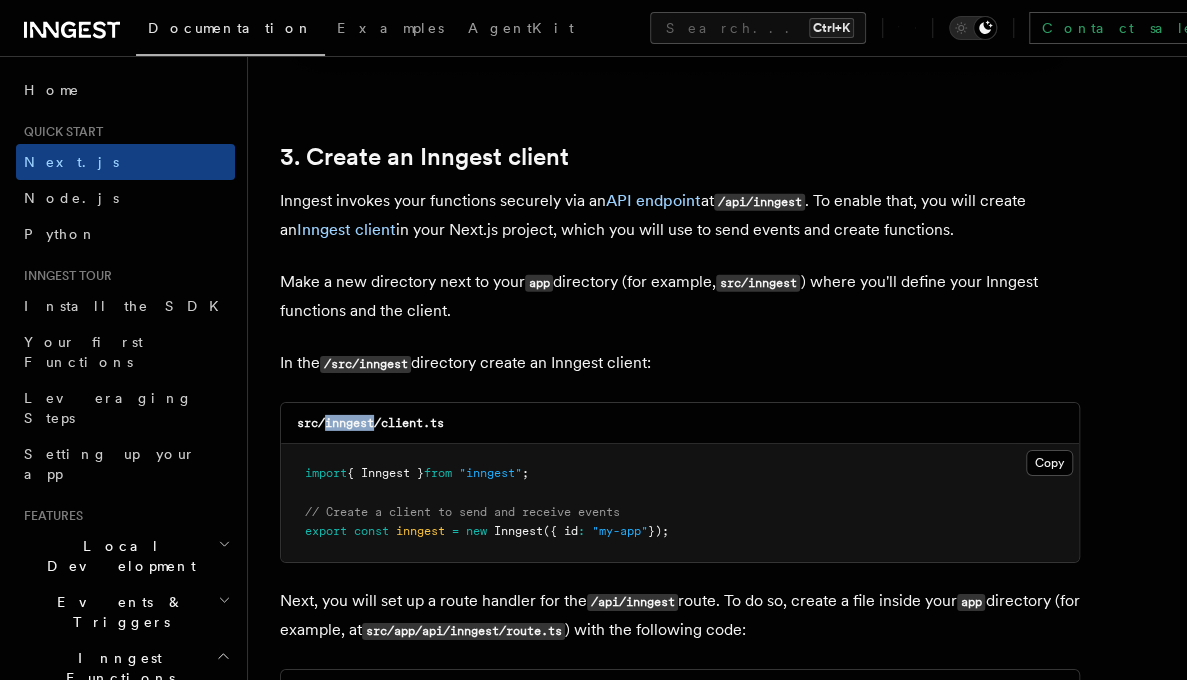click on "src/inngest/client.ts" at bounding box center (370, 423) 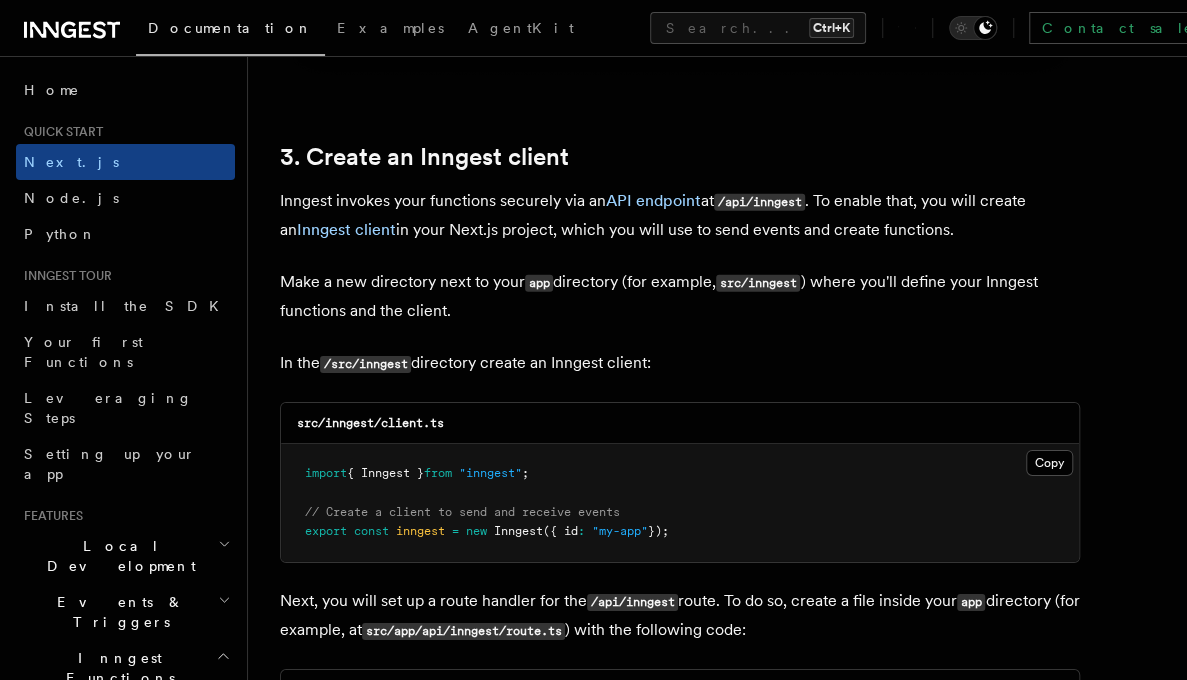 click on "src/inngest/client.ts" at bounding box center (370, 423) 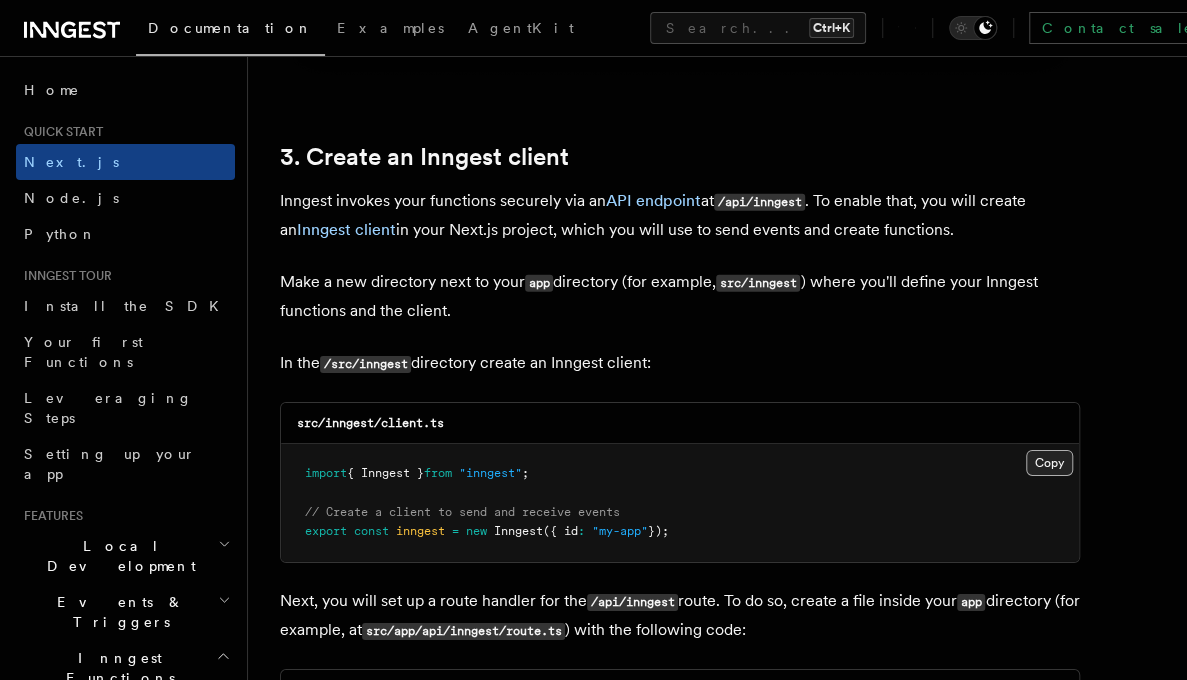 click on "Copy Copied" at bounding box center (1049, 463) 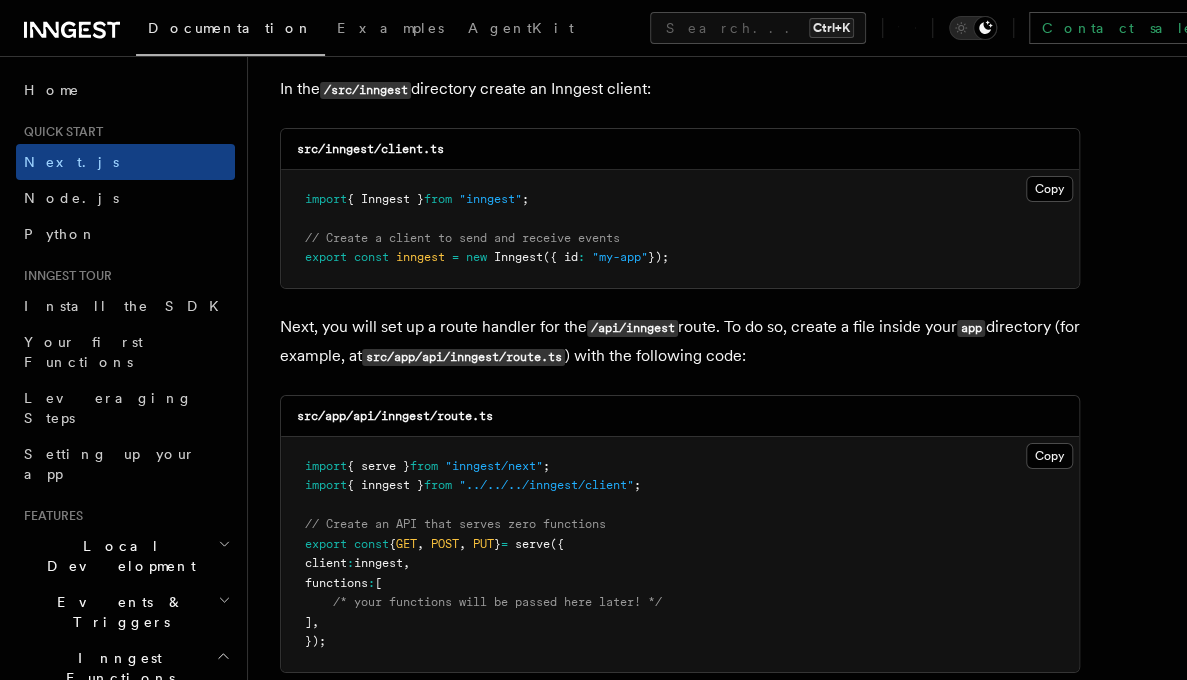 scroll, scrollTop: 3041, scrollLeft: 0, axis: vertical 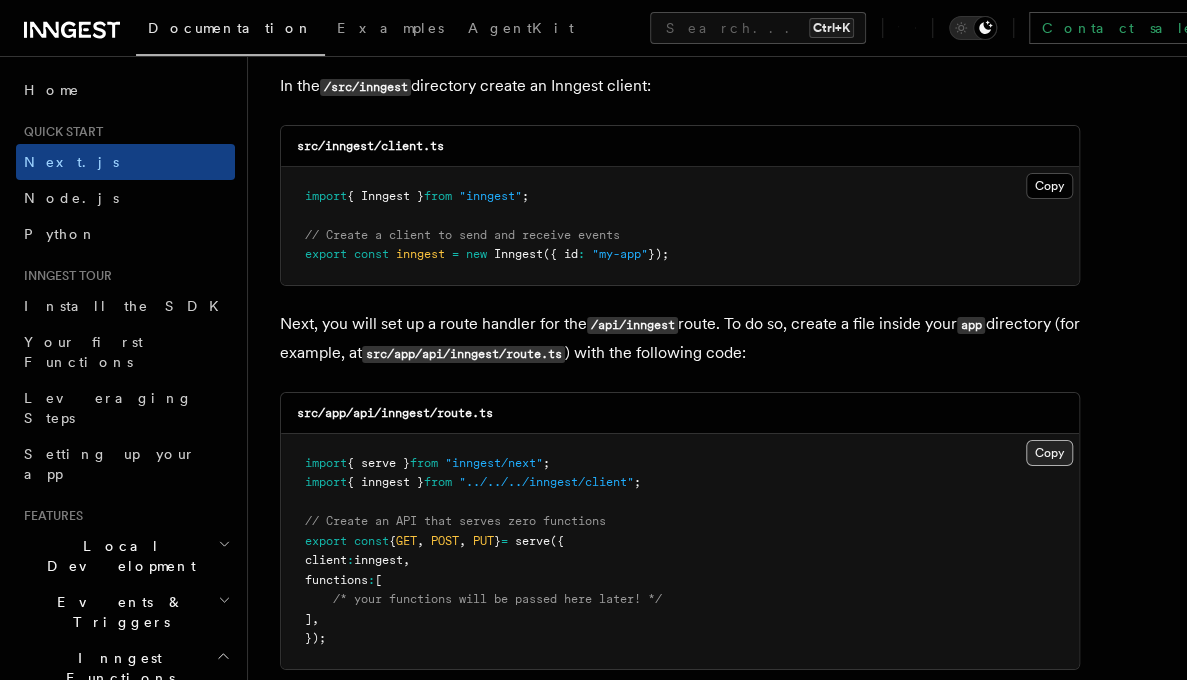 click on "Copy Copied" at bounding box center [1049, 453] 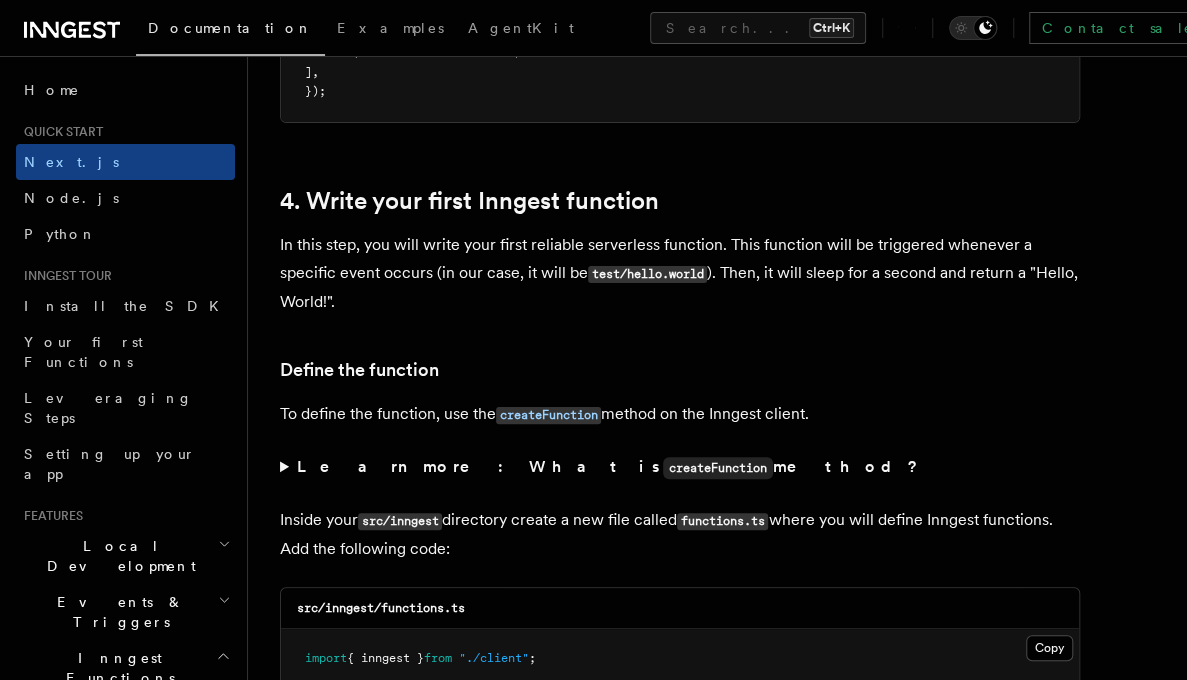 scroll, scrollTop: 3600, scrollLeft: 0, axis: vertical 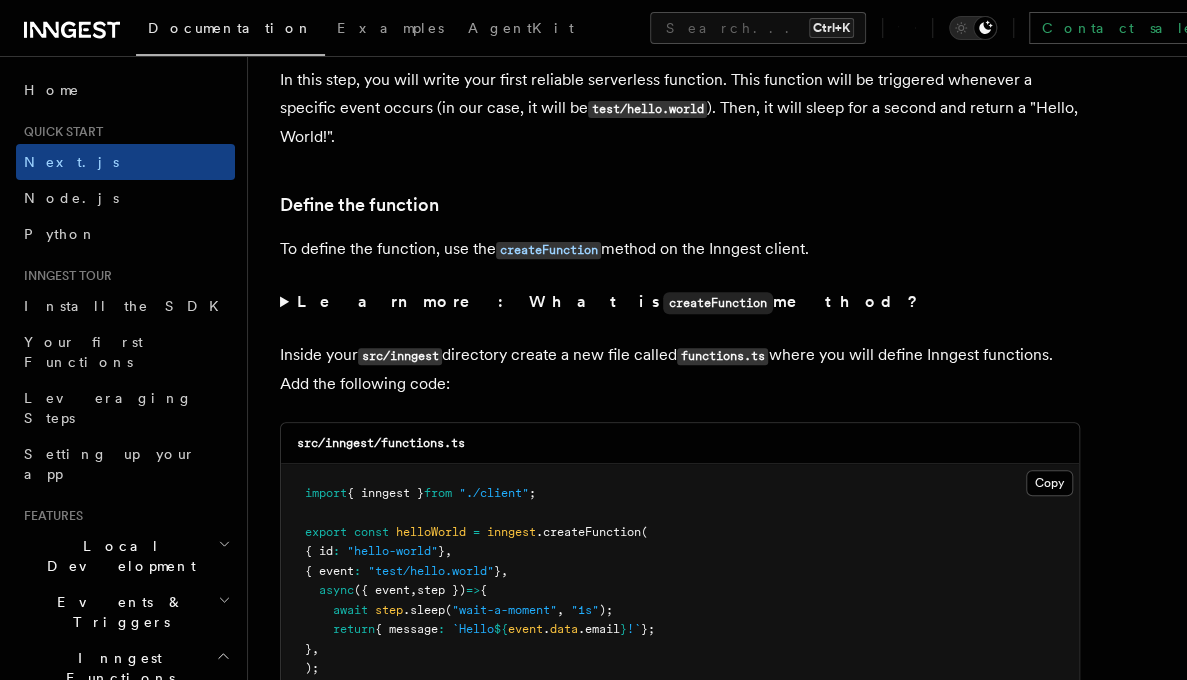 click on "Inside your  src/inngest  directory create a new file called  functions.ts  where you will define Inngest functions. Add the following code:" at bounding box center [680, 369] 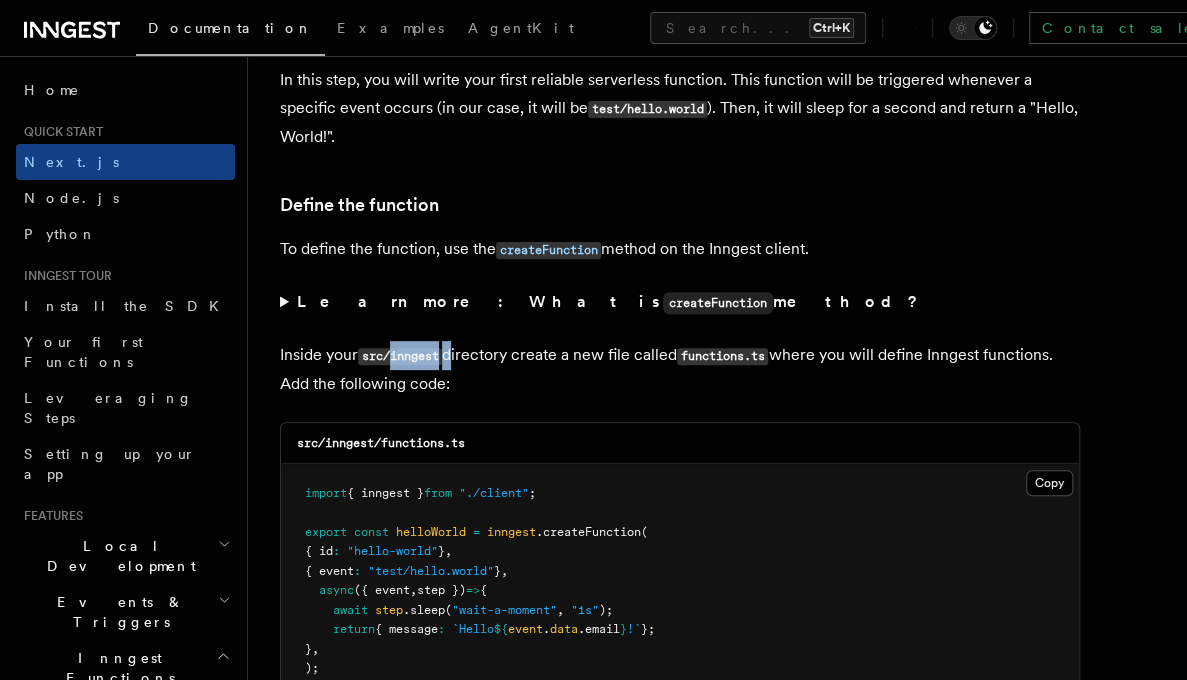 click on "src/inngest" at bounding box center [400, 356] 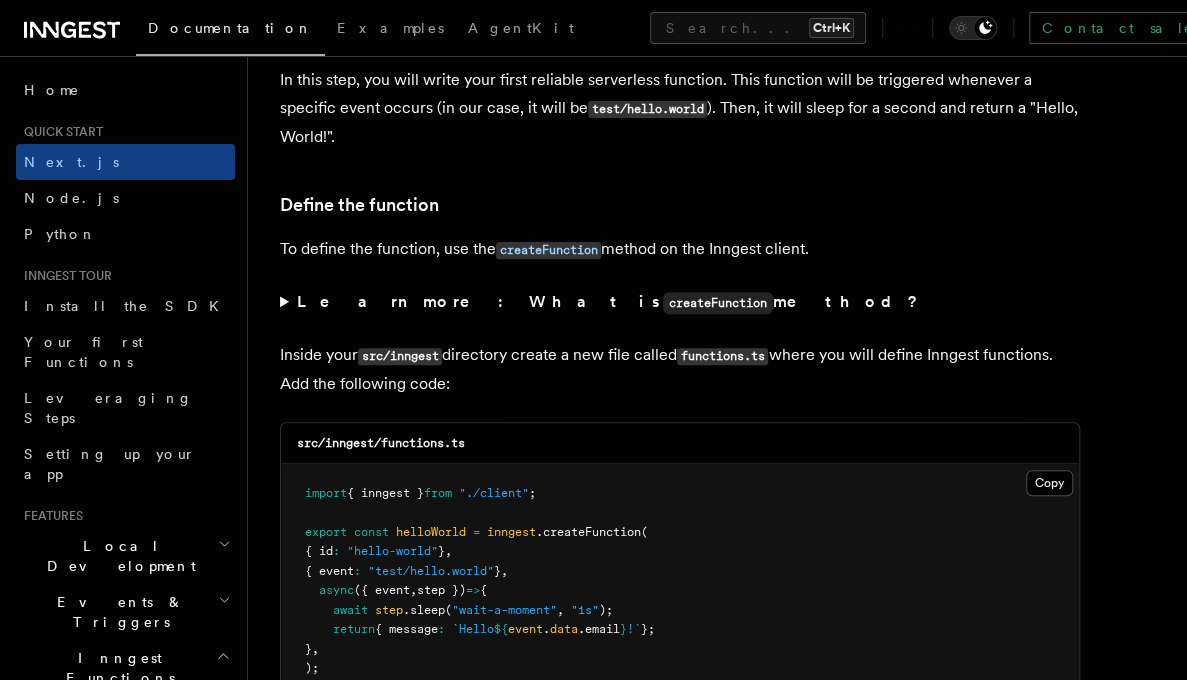 click on "functions.ts" at bounding box center (722, 356) 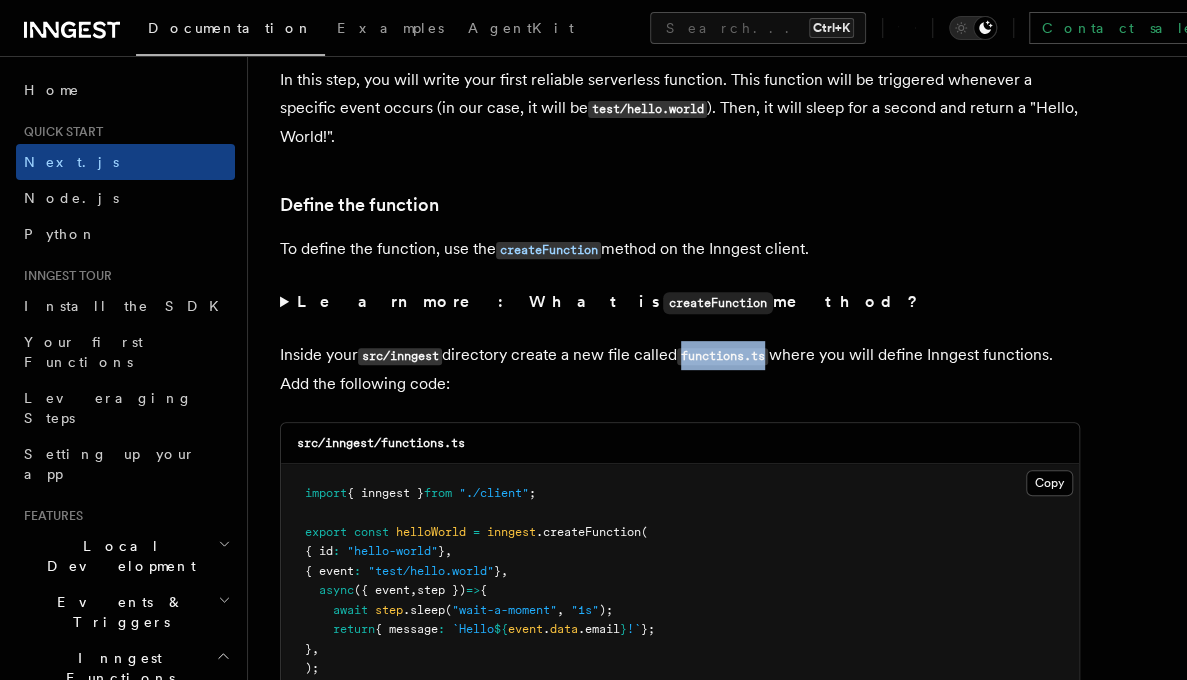 drag, startPoint x: 778, startPoint y: 325, endPoint x: 691, endPoint y: 327, distance: 87.02299 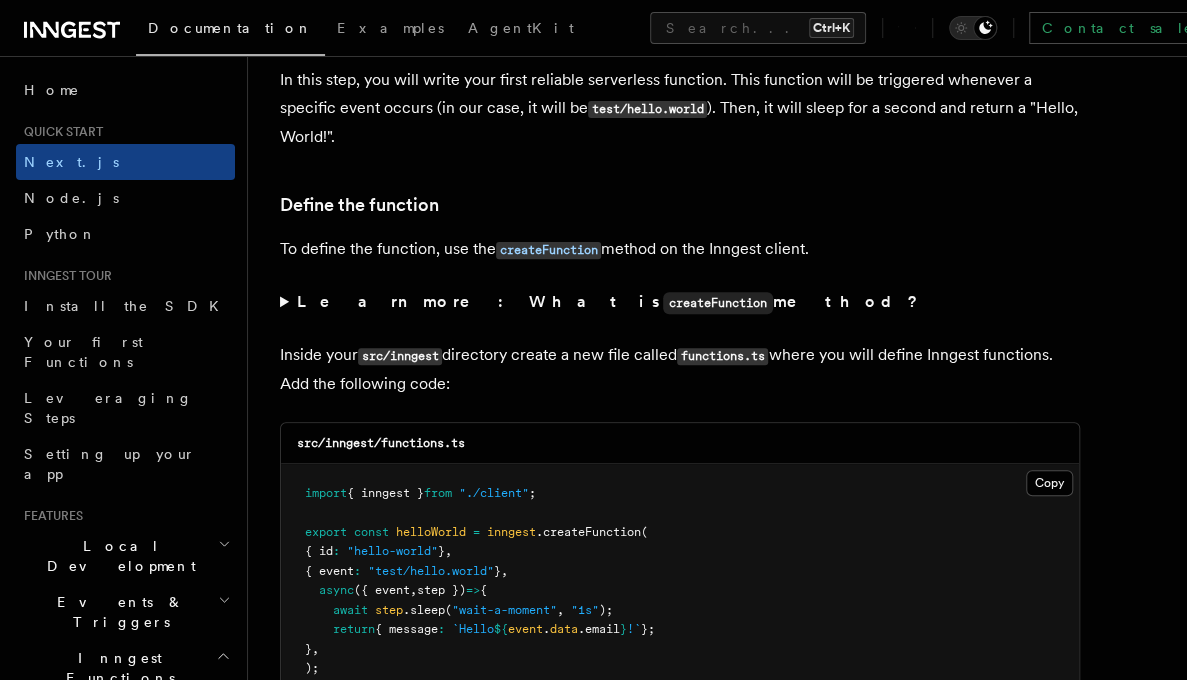 click on "import  { inngest }  from   "./client" ;
export   const   helloWorld   =   inngest .createFunction (
{ id :   "hello-world"  } ,
{ event :   "test/hello.world"  } ,
async  ({ event ,  step })  =>  {
await   step .sleep ( "wait-a-moment" ,   "1s" );
return  { message :   `Hello  ${ event . data .[EMAIL] } !`  };
} ,
);" at bounding box center [680, 581] 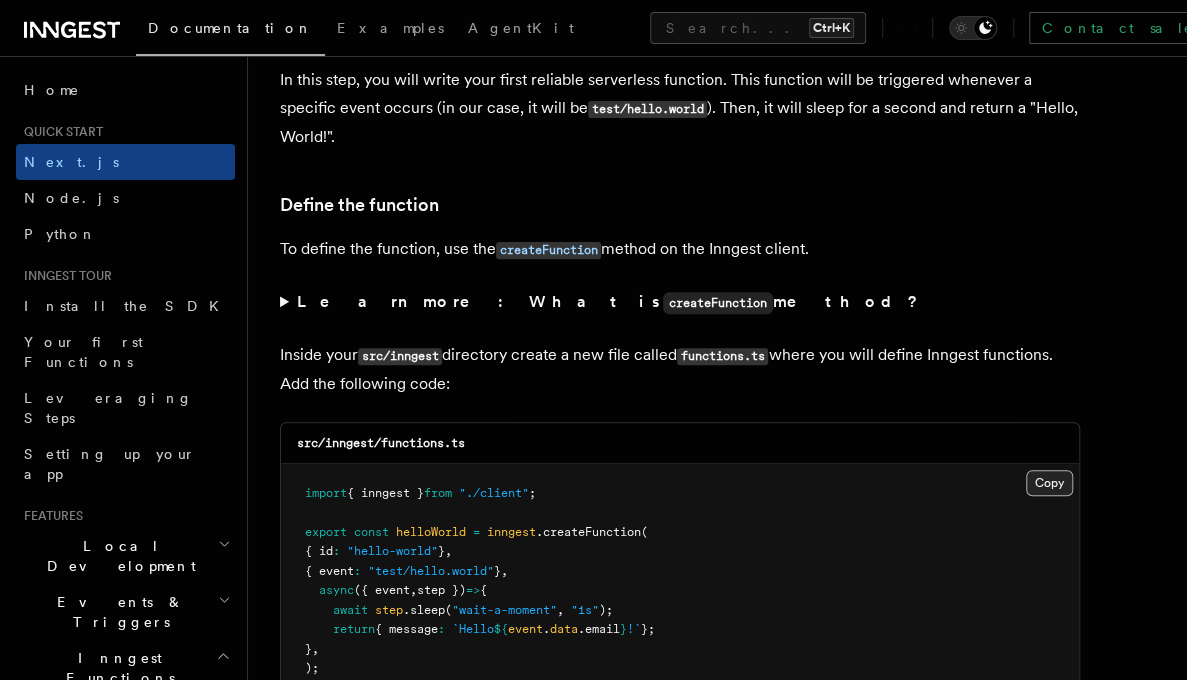 click on "Copy Copied" at bounding box center [1049, 483] 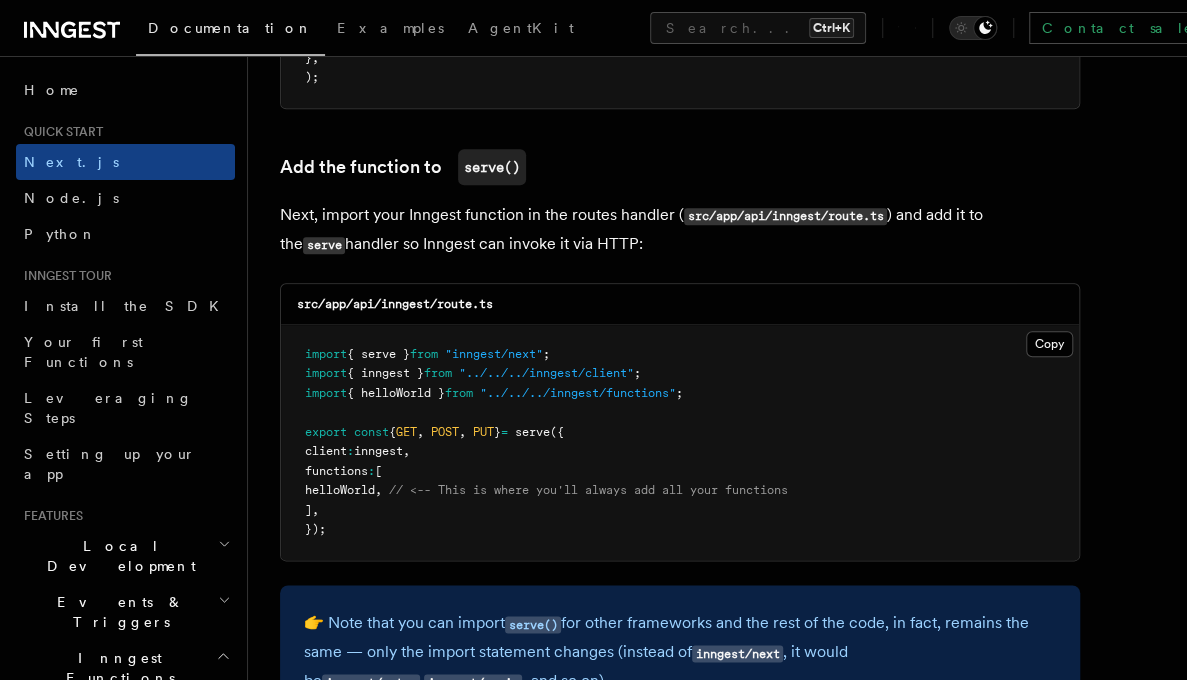 scroll, scrollTop: 4352, scrollLeft: 0, axis: vertical 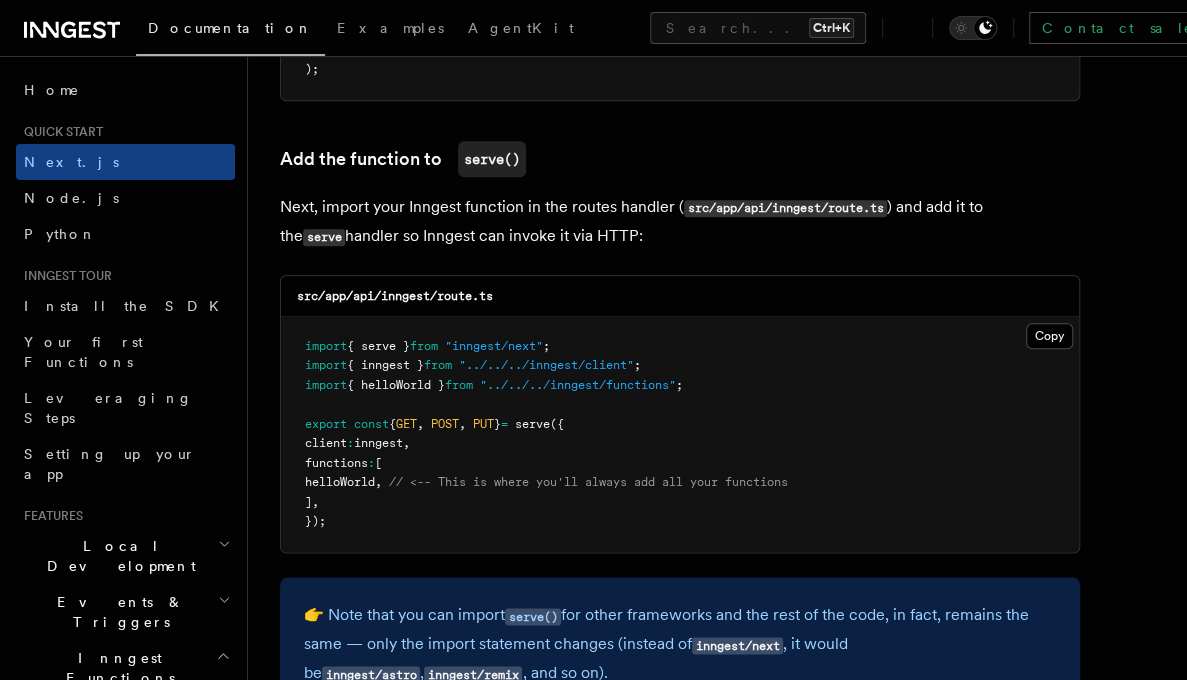 click on "{ helloWorld }" at bounding box center (396, 385) 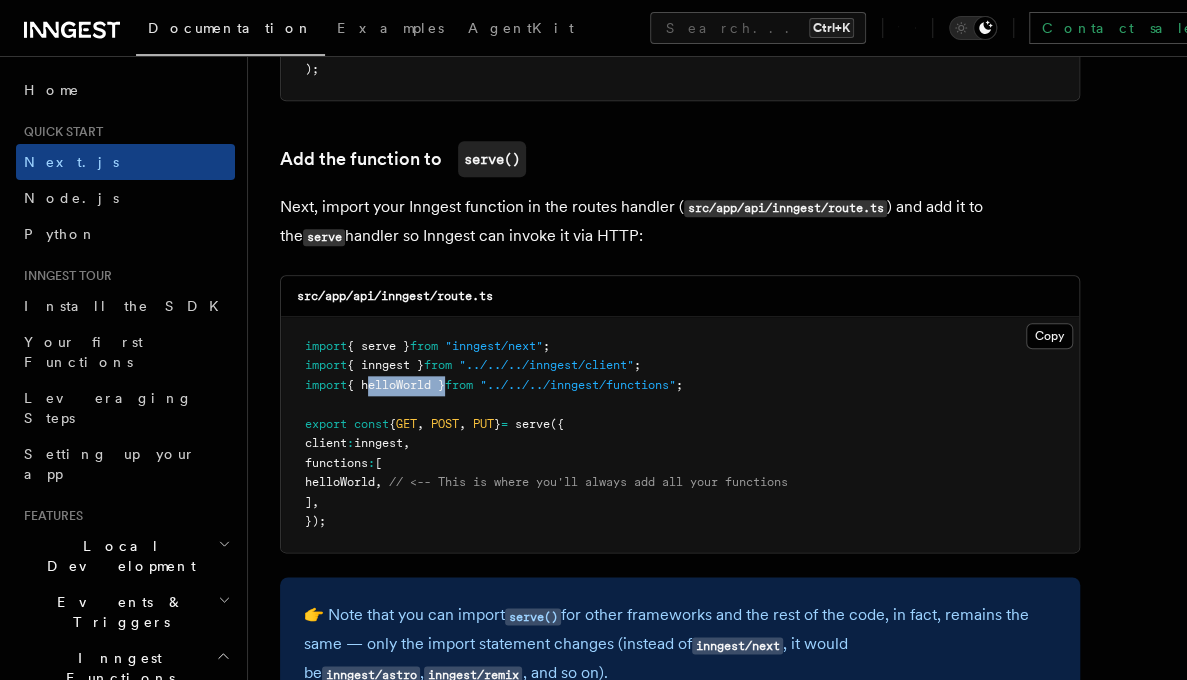 click on "{ helloWorld }" at bounding box center [396, 385] 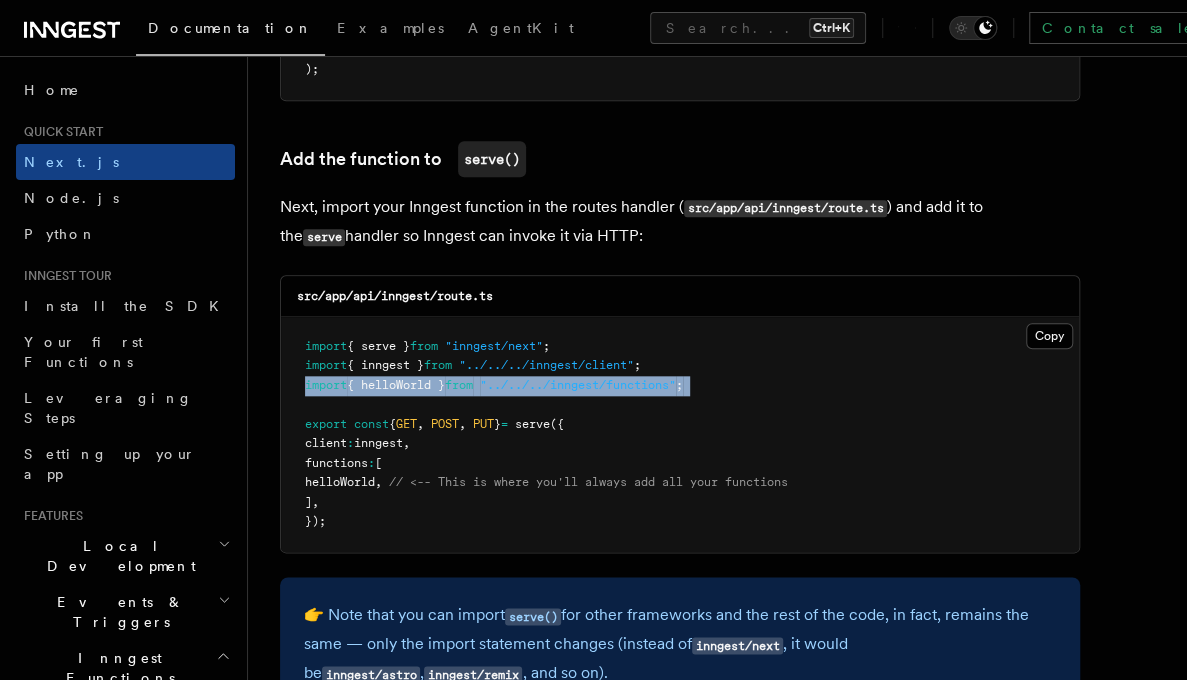 click on "{ helloWorld }" at bounding box center [396, 385] 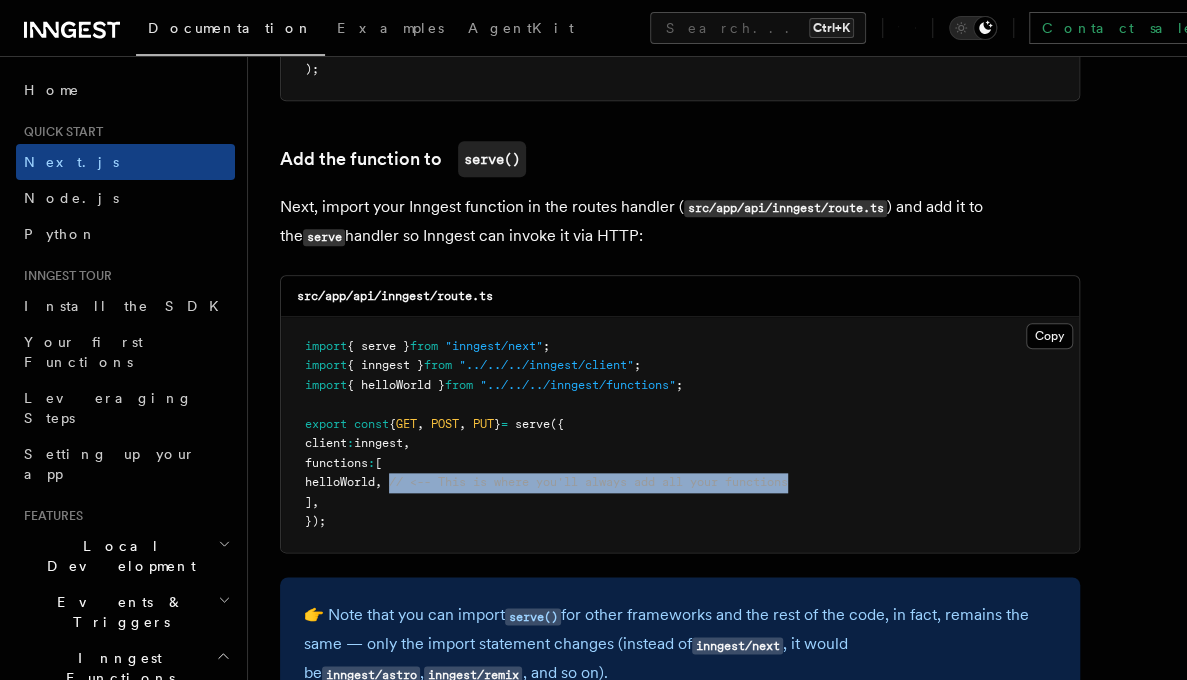 drag, startPoint x: 419, startPoint y: 450, endPoint x: 838, endPoint y: 453, distance: 419.01074 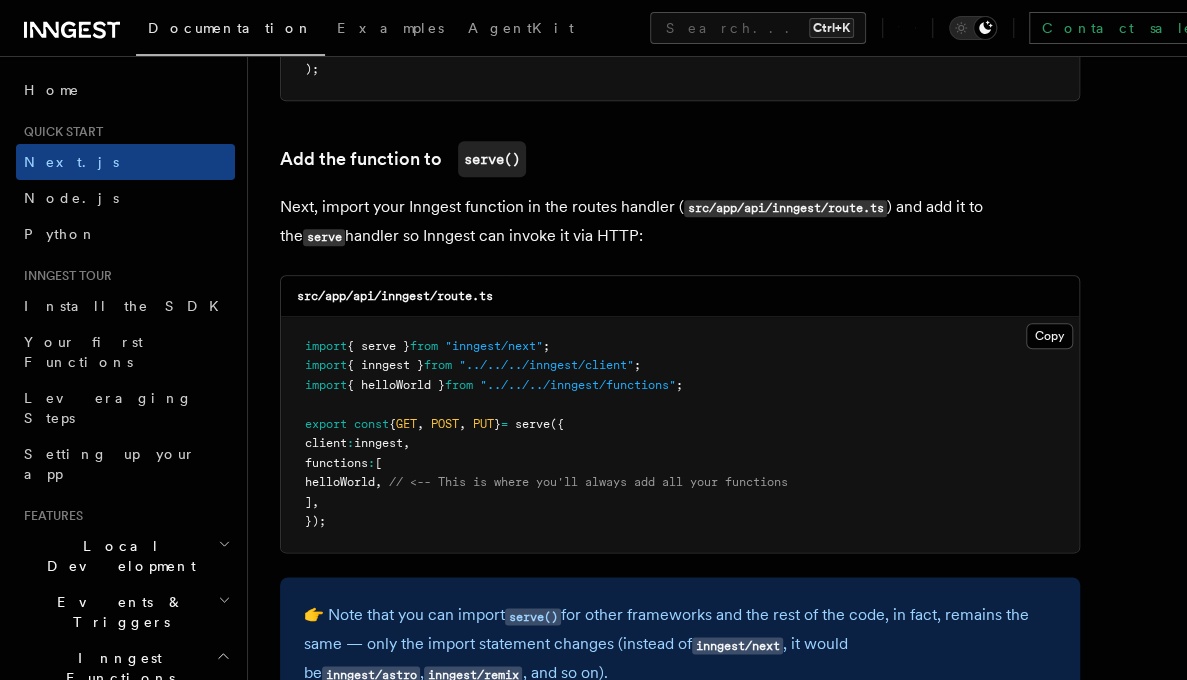 click on "import  { serve }  from   "inngest/next" ;
import  { inngest }  from   "../../../inngest/client" ;
import  { helloWorld }  from   "../../../inngest/functions" ;
export   const  {  GET ,   POST ,   PUT  }  =   serve ({
client :  inngest ,
functions :  [
helloWorld ,   // <-- This is where you'll always add all your functions
] ,
});" at bounding box center [680, 434] 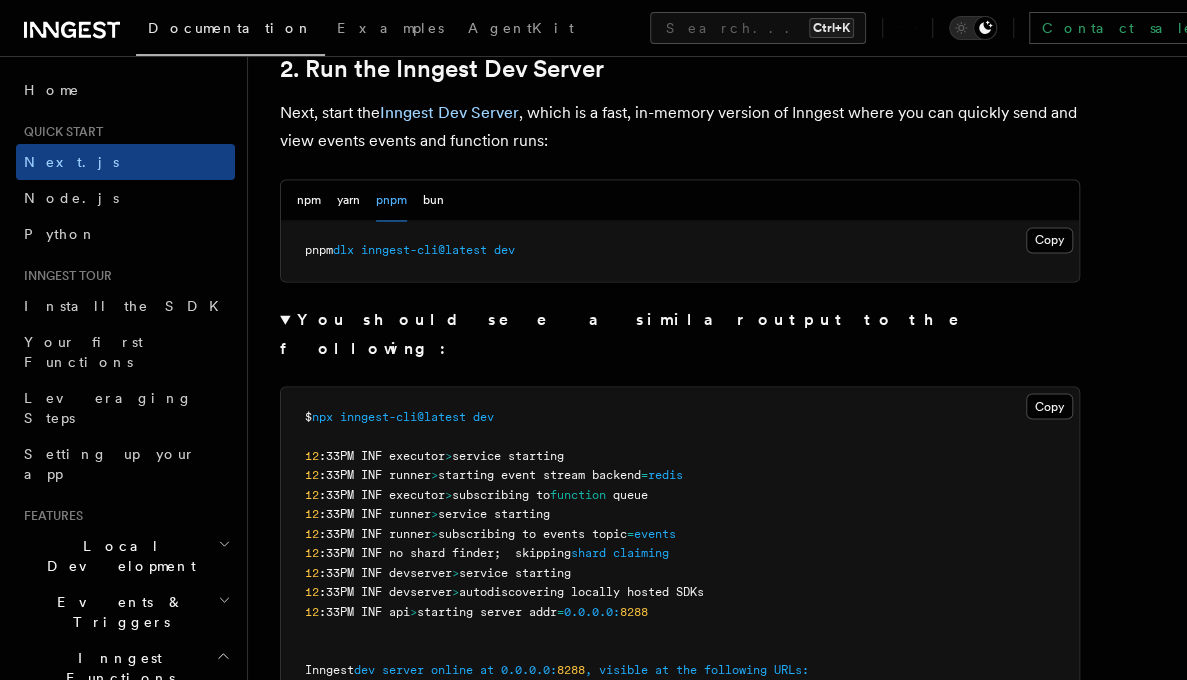 scroll, scrollTop: 1428, scrollLeft: 0, axis: vertical 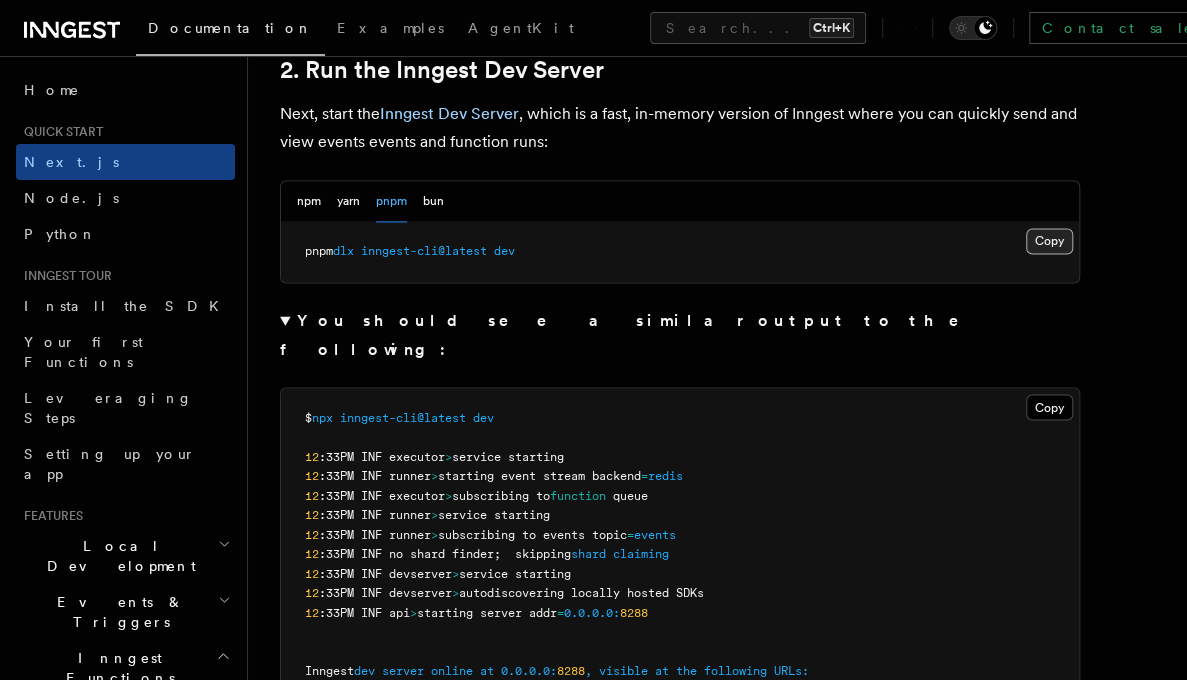 click on "Copy Copied" at bounding box center (1049, 241) 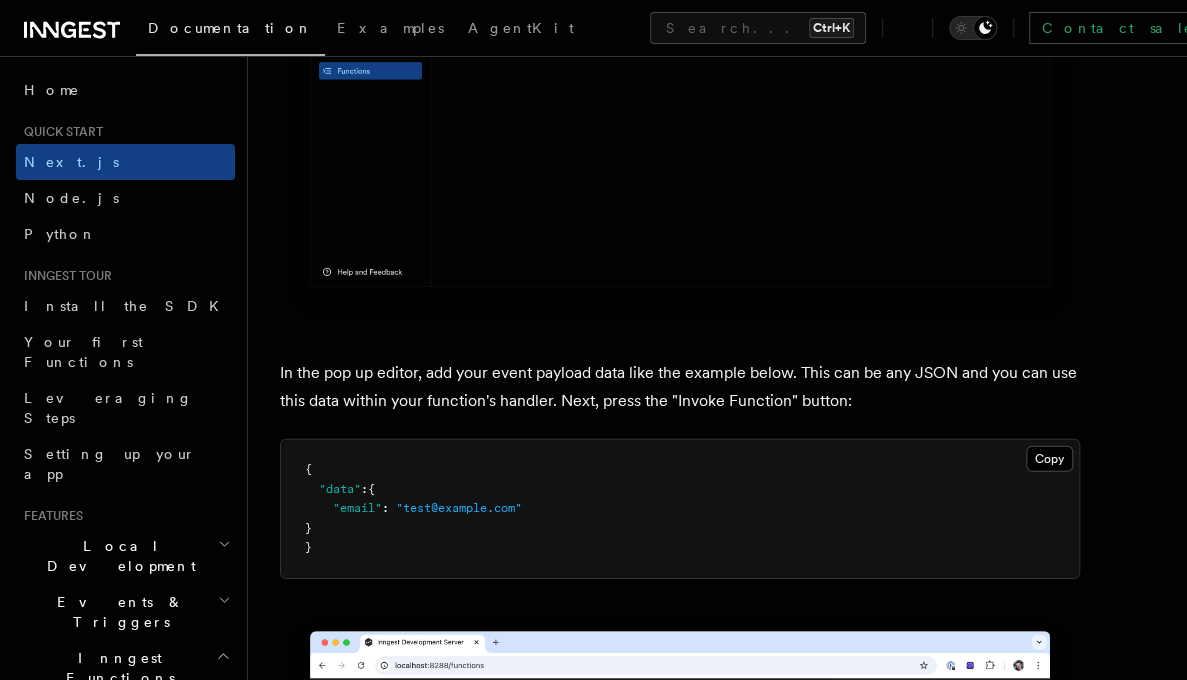 scroll, scrollTop: 6195, scrollLeft: 0, axis: vertical 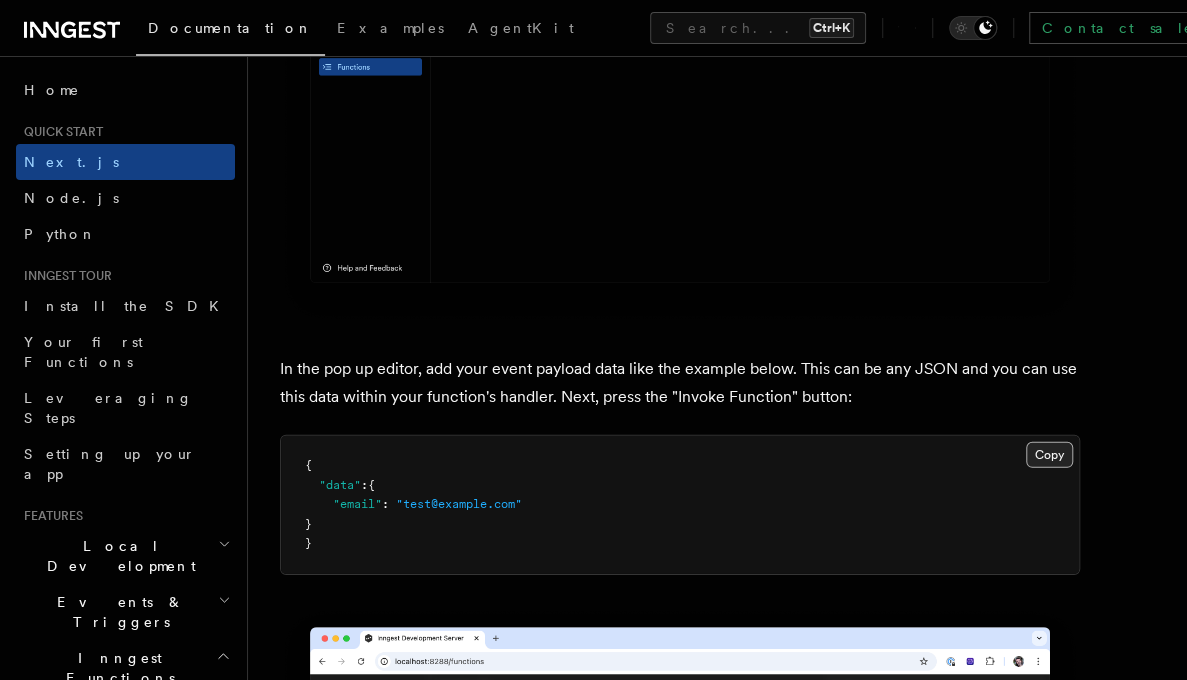click on "Copy Copied" at bounding box center (1049, 455) 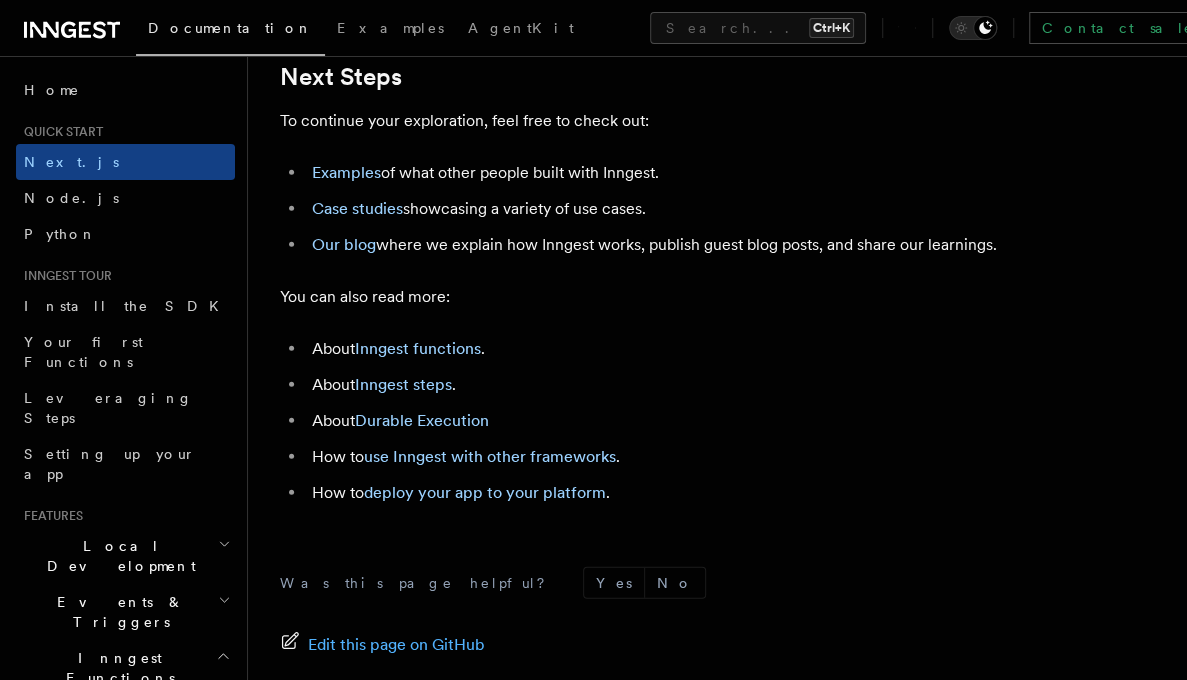 scroll, scrollTop: 13036, scrollLeft: 0, axis: vertical 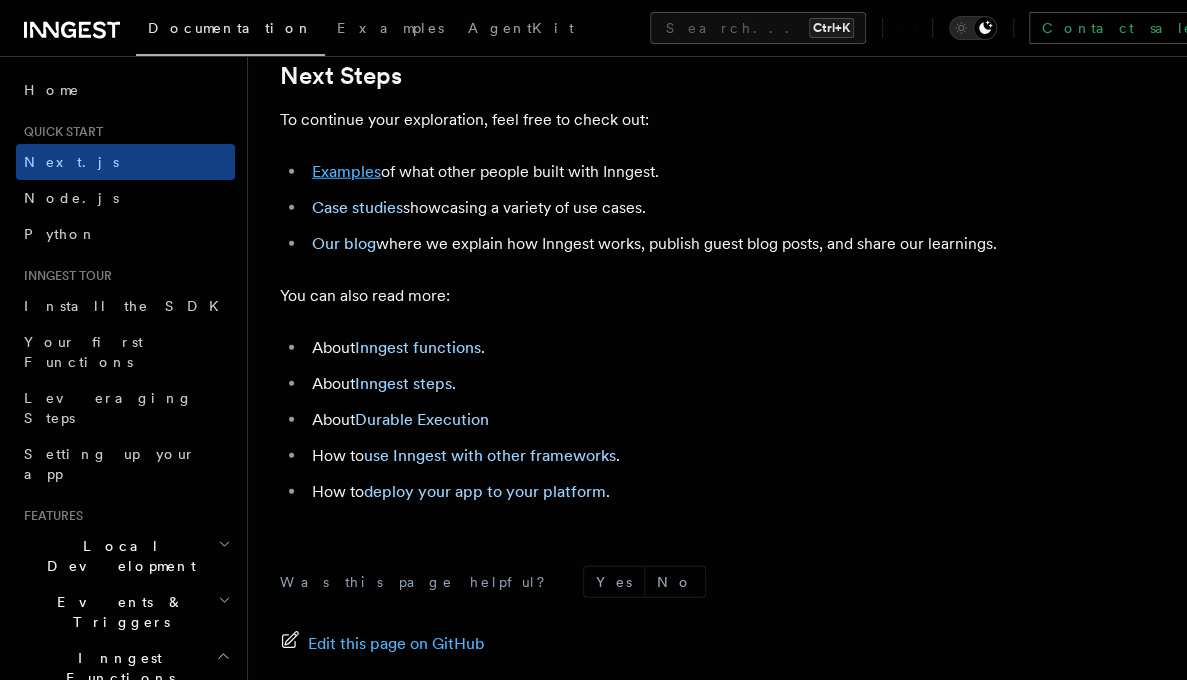 click on "Examples" at bounding box center [346, 171] 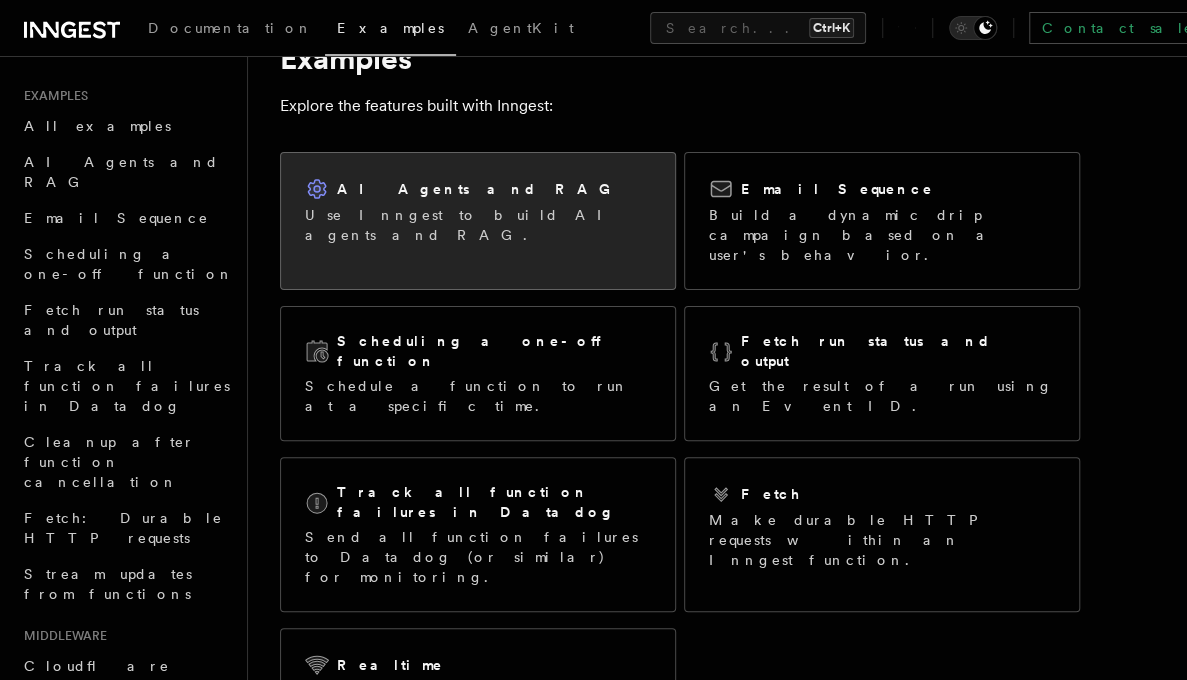 scroll, scrollTop: 0, scrollLeft: 0, axis: both 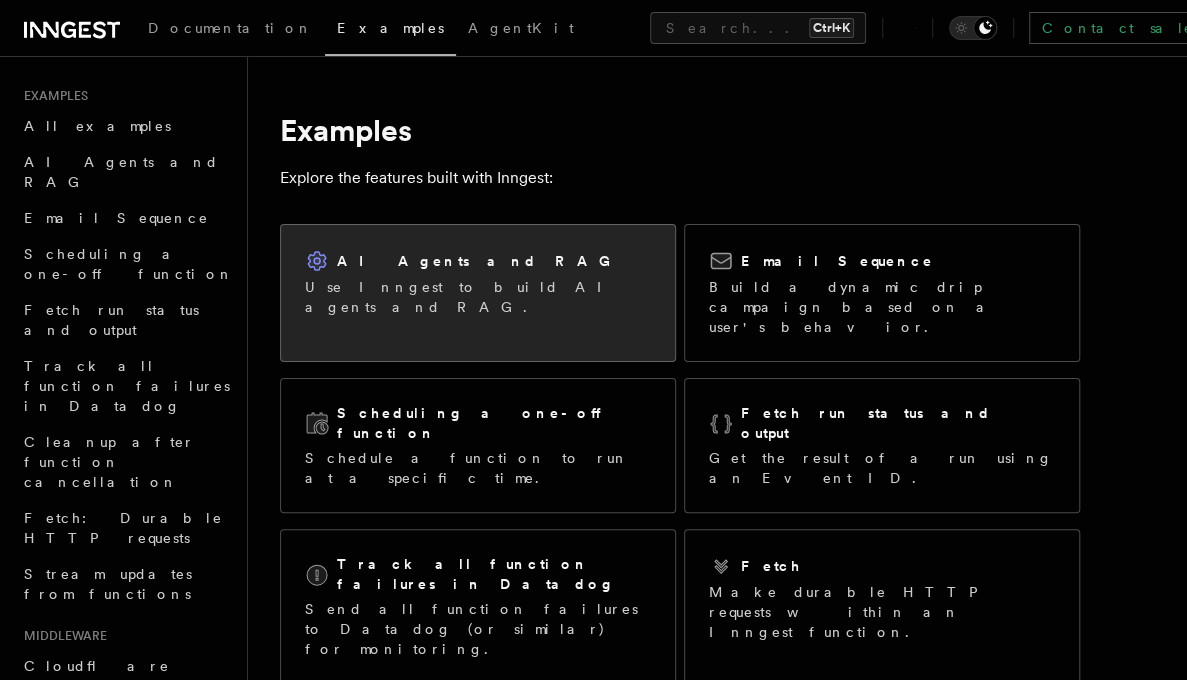 click on "Use Inngest to build AI agents and RAG." at bounding box center [478, 297] 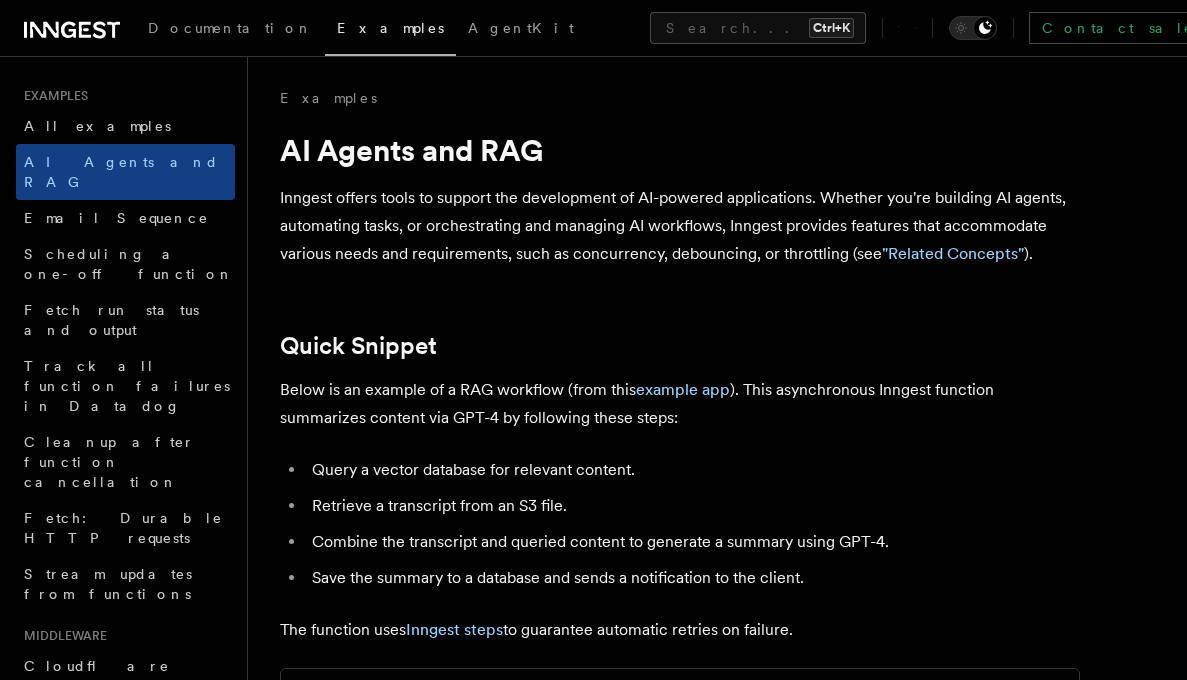 scroll, scrollTop: 0, scrollLeft: 0, axis: both 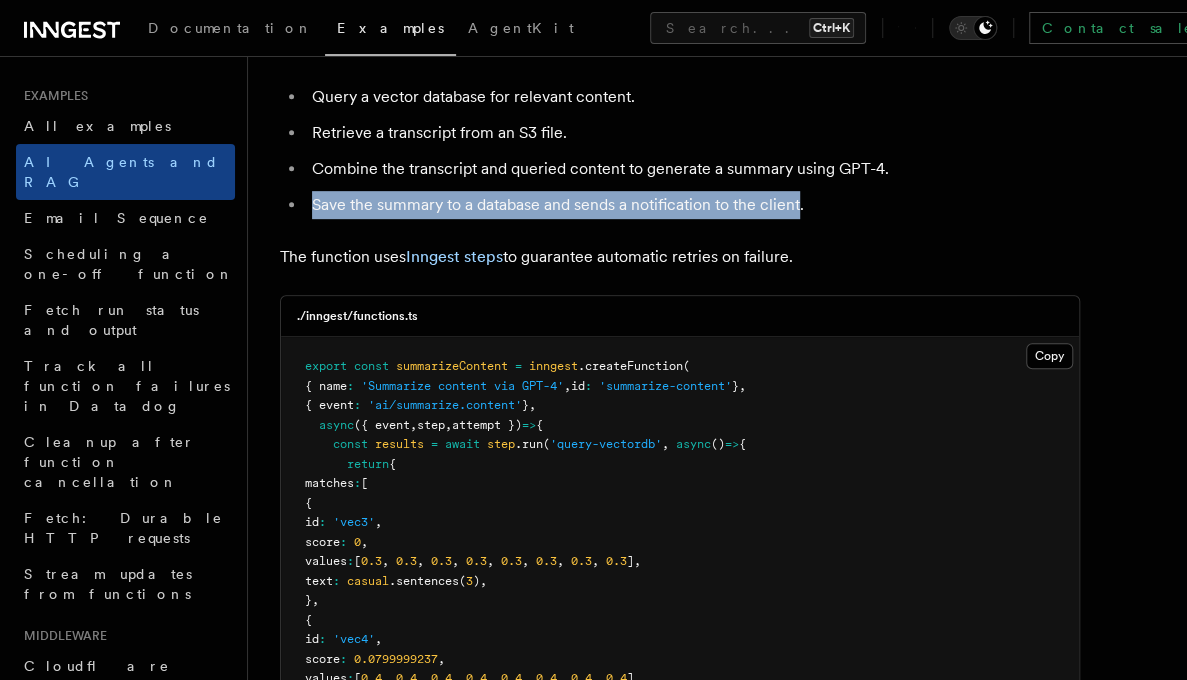 drag, startPoint x: 314, startPoint y: 203, endPoint x: 799, endPoint y: 204, distance: 485.00104 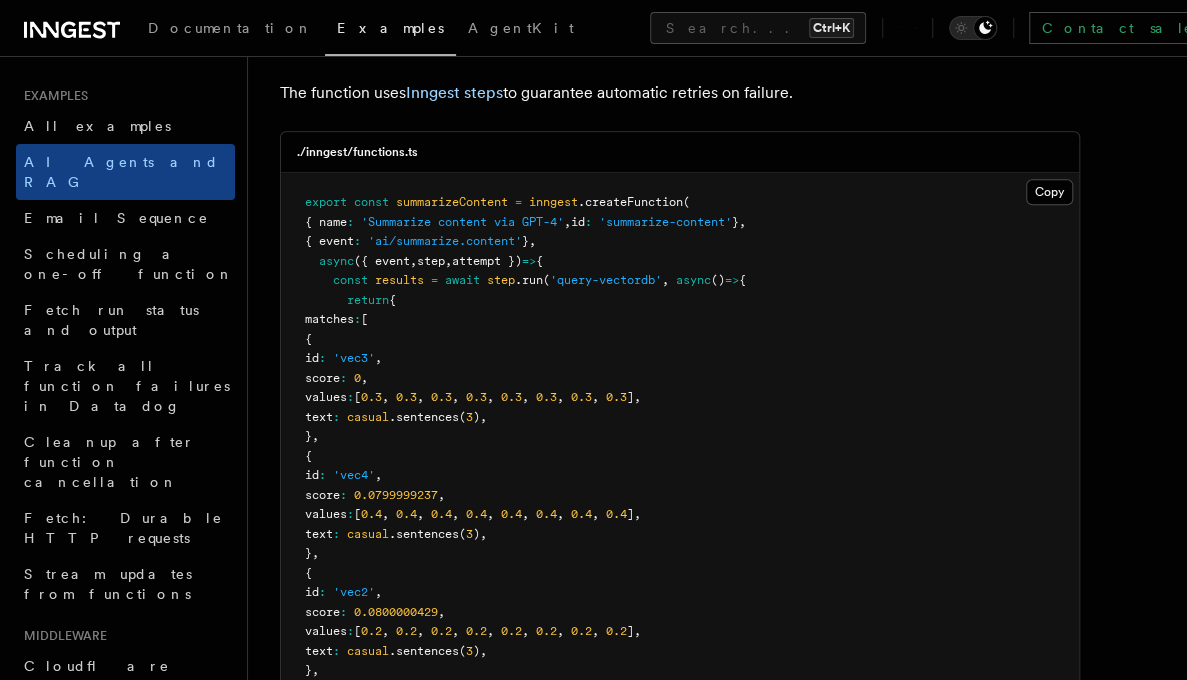 scroll, scrollTop: 538, scrollLeft: 0, axis: vertical 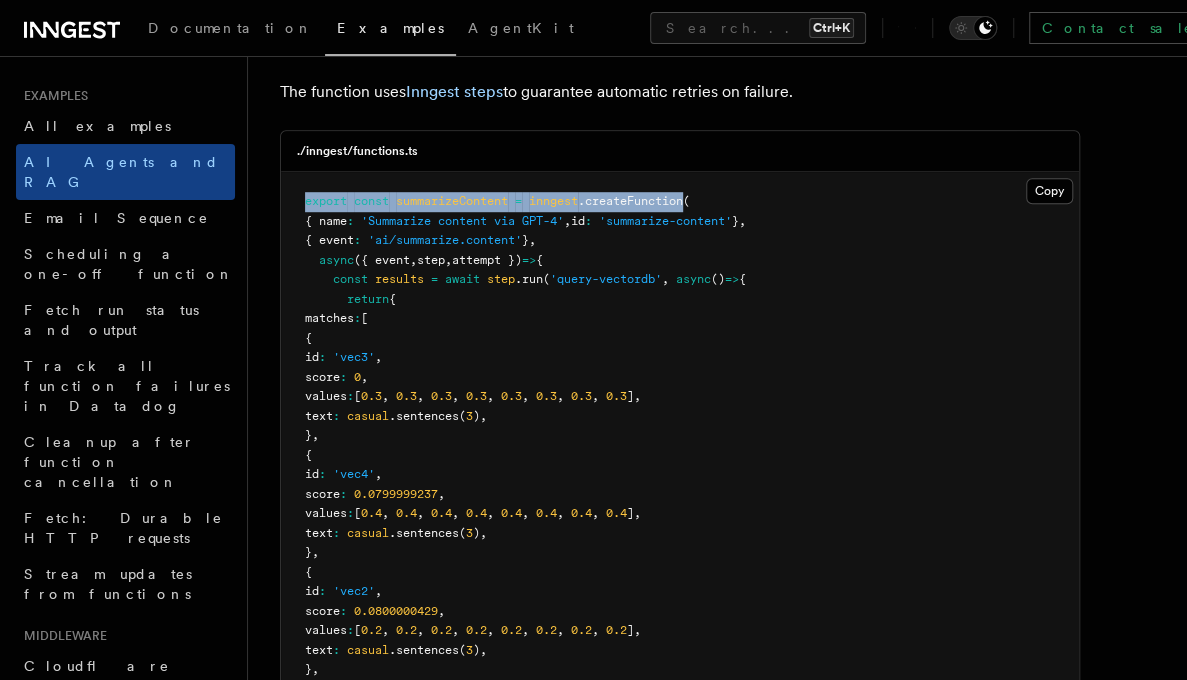 drag, startPoint x: 301, startPoint y: 200, endPoint x: 694, endPoint y: 198, distance: 393.0051 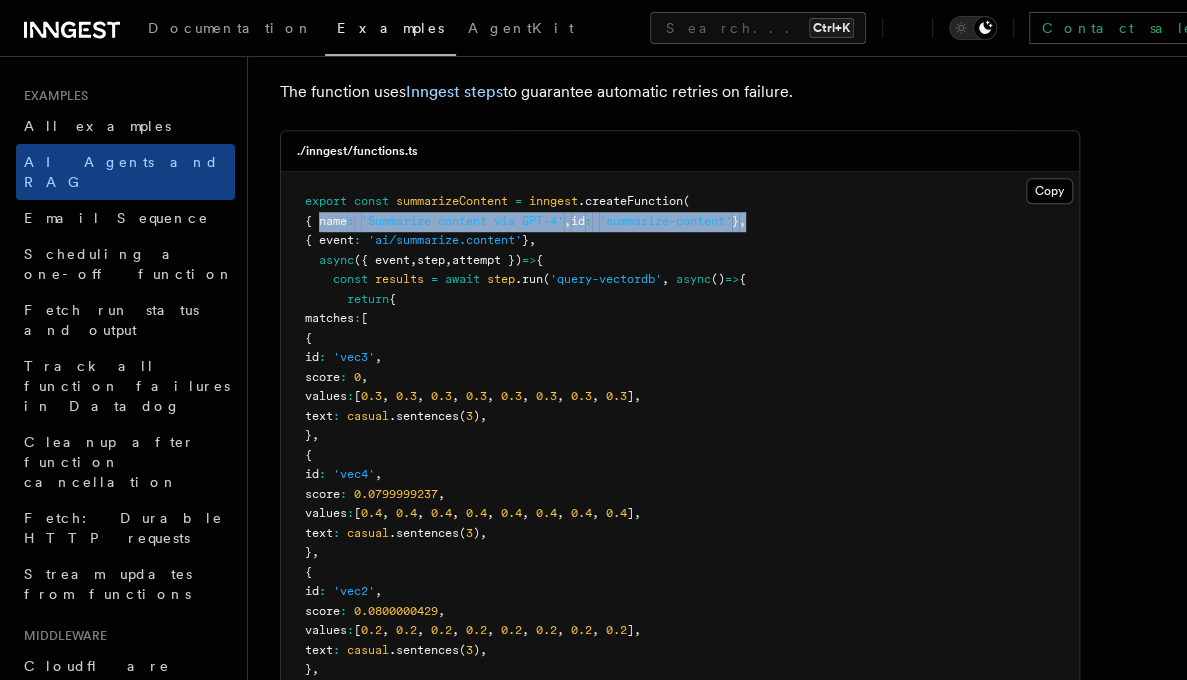 drag, startPoint x: 318, startPoint y: 219, endPoint x: 795, endPoint y: 224, distance: 477.0262 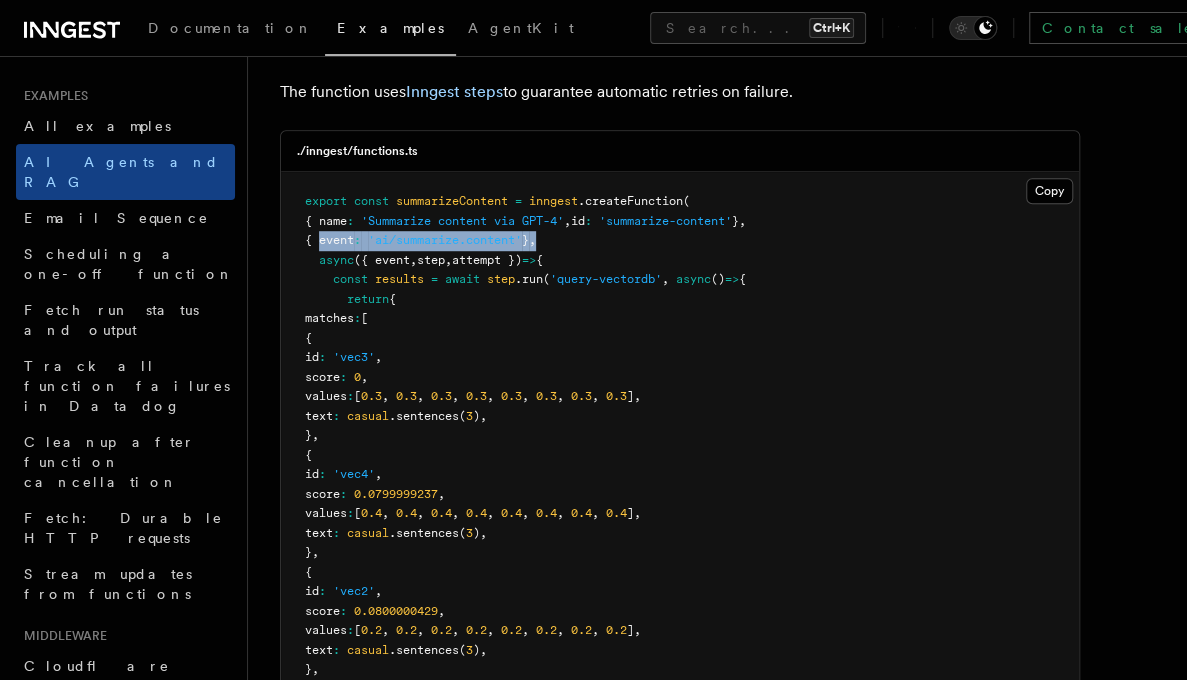 drag, startPoint x: 320, startPoint y: 240, endPoint x: 569, endPoint y: 237, distance: 249.01807 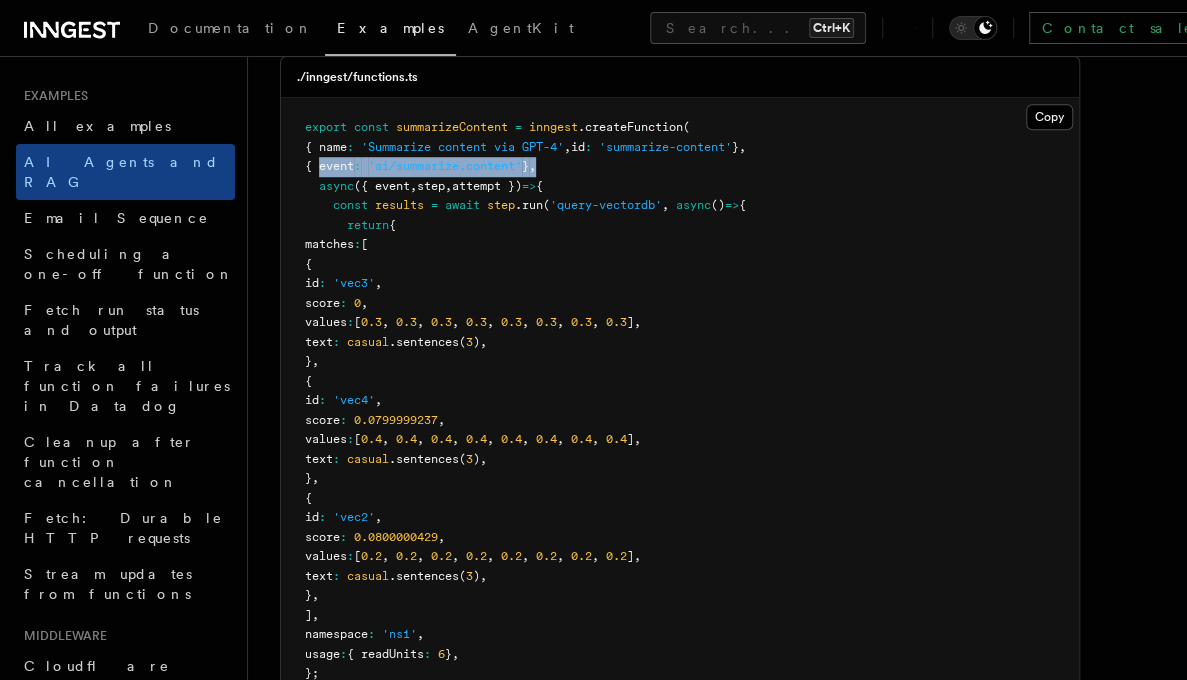 scroll, scrollTop: 614, scrollLeft: 0, axis: vertical 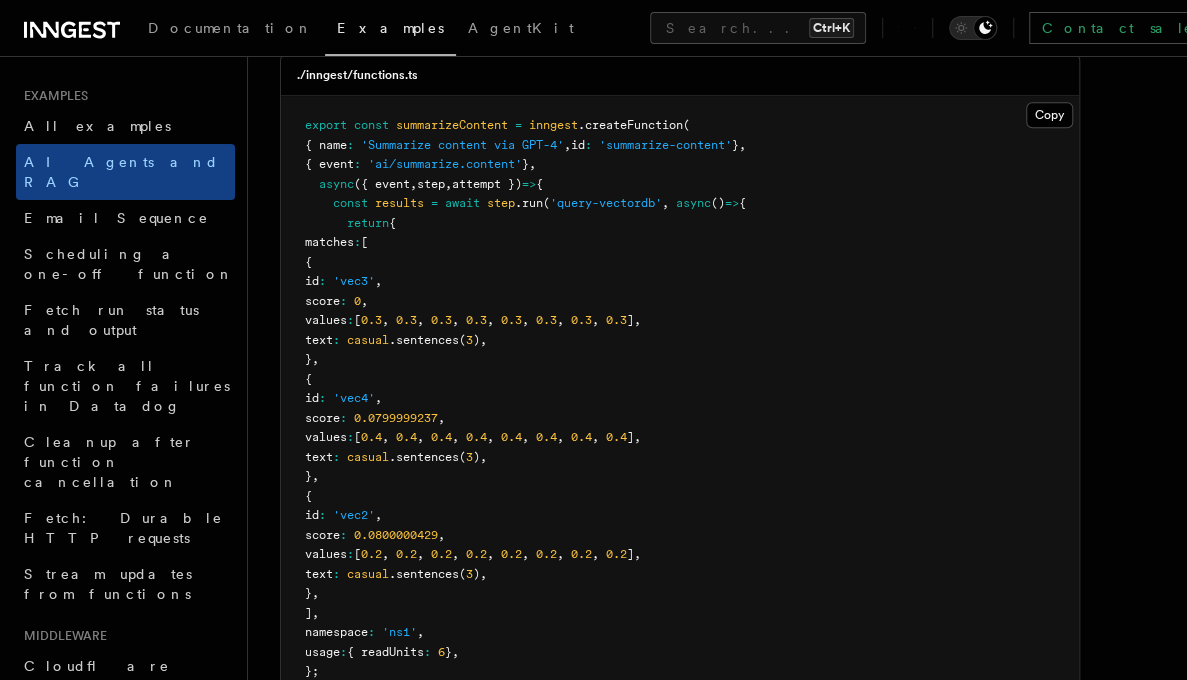 click at bounding box center (319, 203) 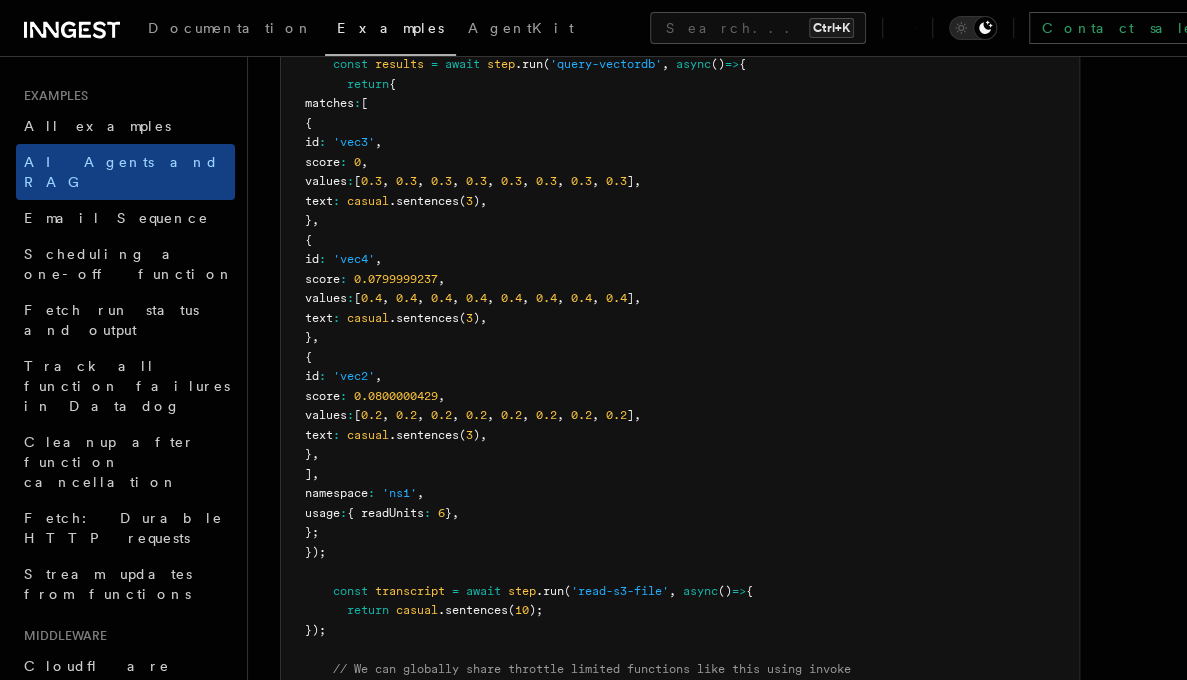 scroll, scrollTop: 757, scrollLeft: 0, axis: vertical 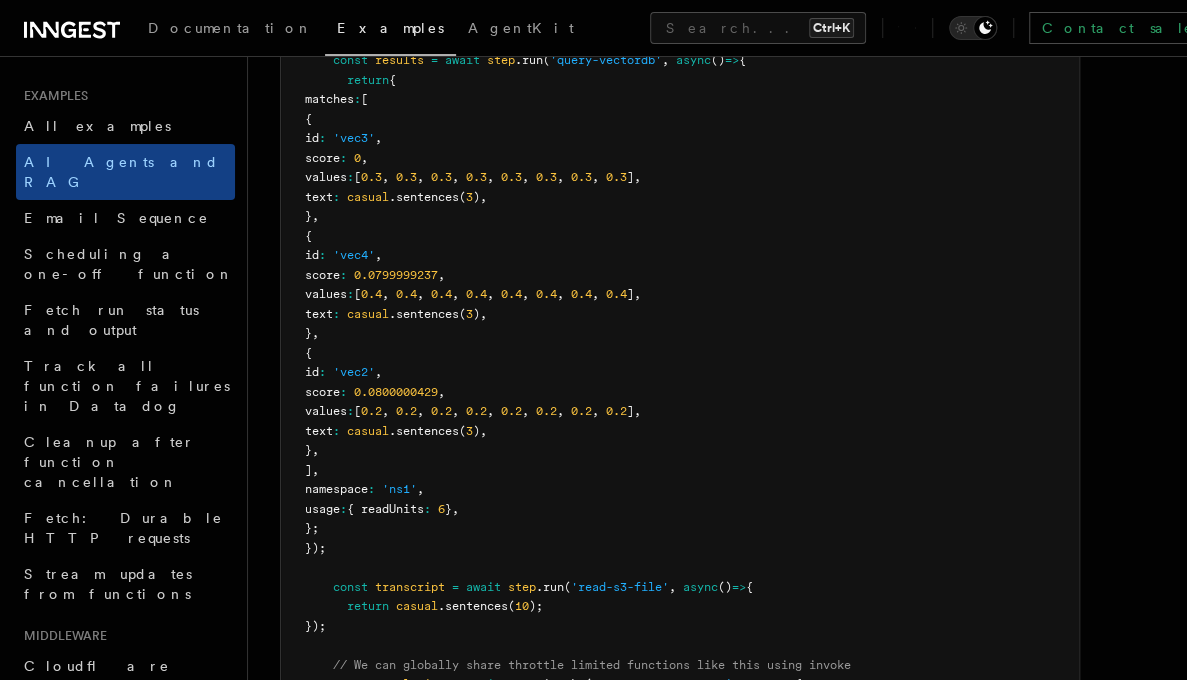 click on "'vec3'" at bounding box center (354, 138) 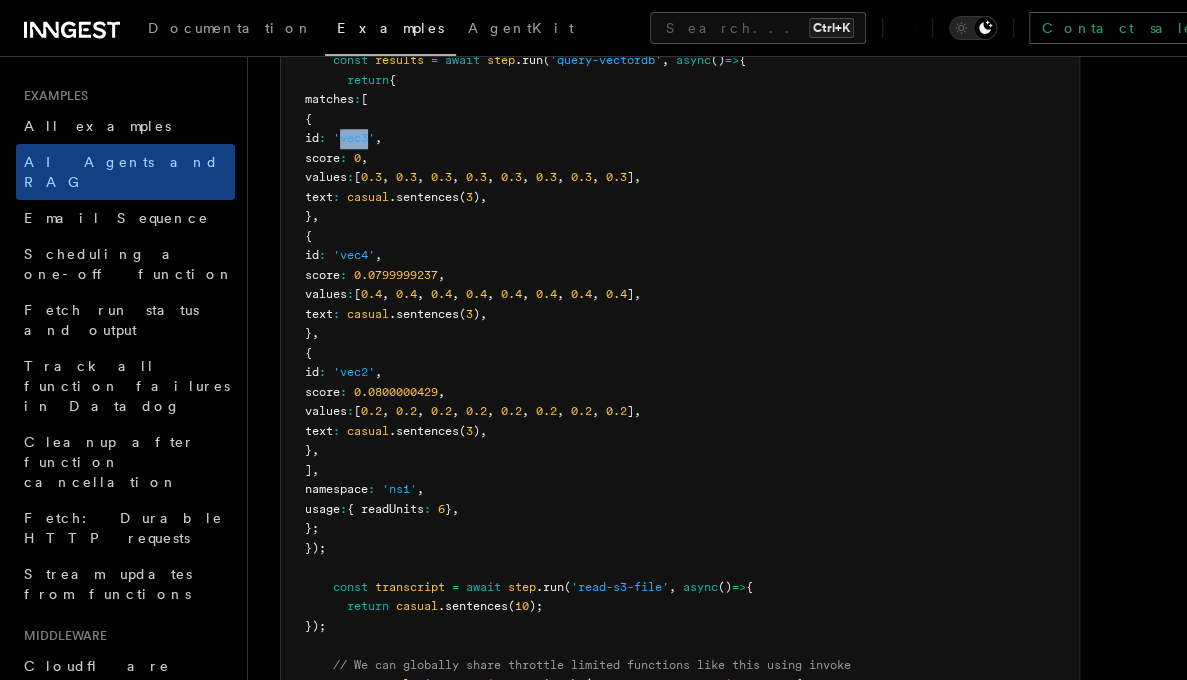 click on "'vec3'" at bounding box center (354, 138) 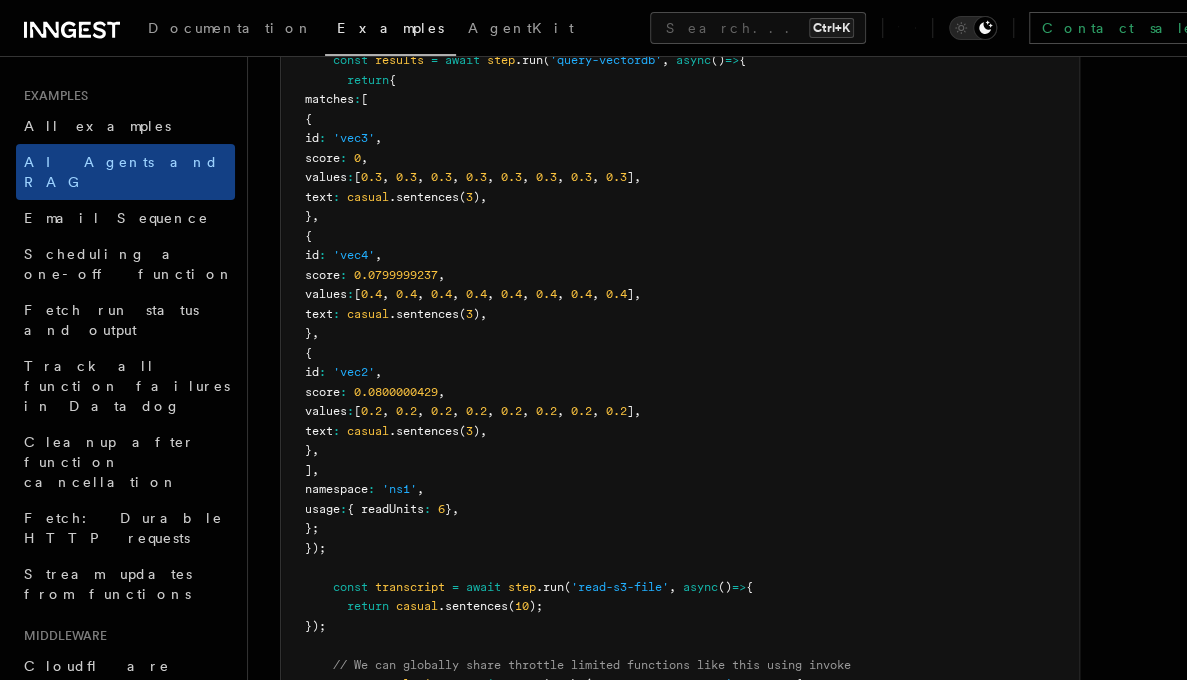 click on "score" at bounding box center [322, 158] 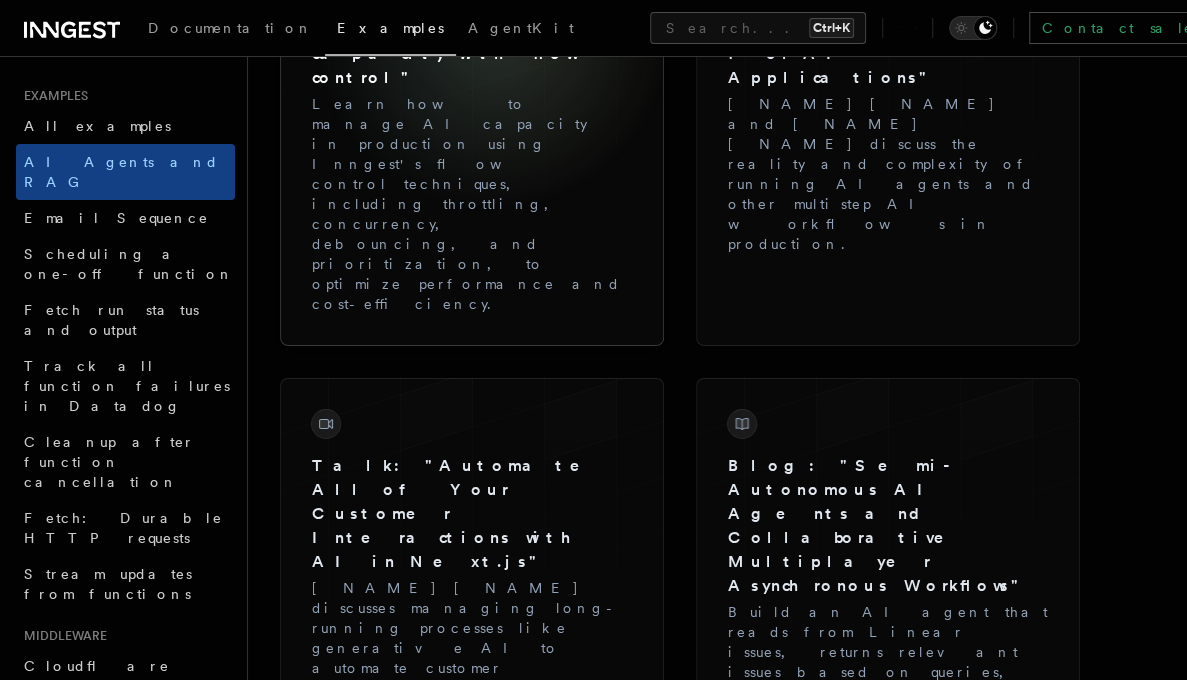 scroll, scrollTop: 3048, scrollLeft: 0, axis: vertical 